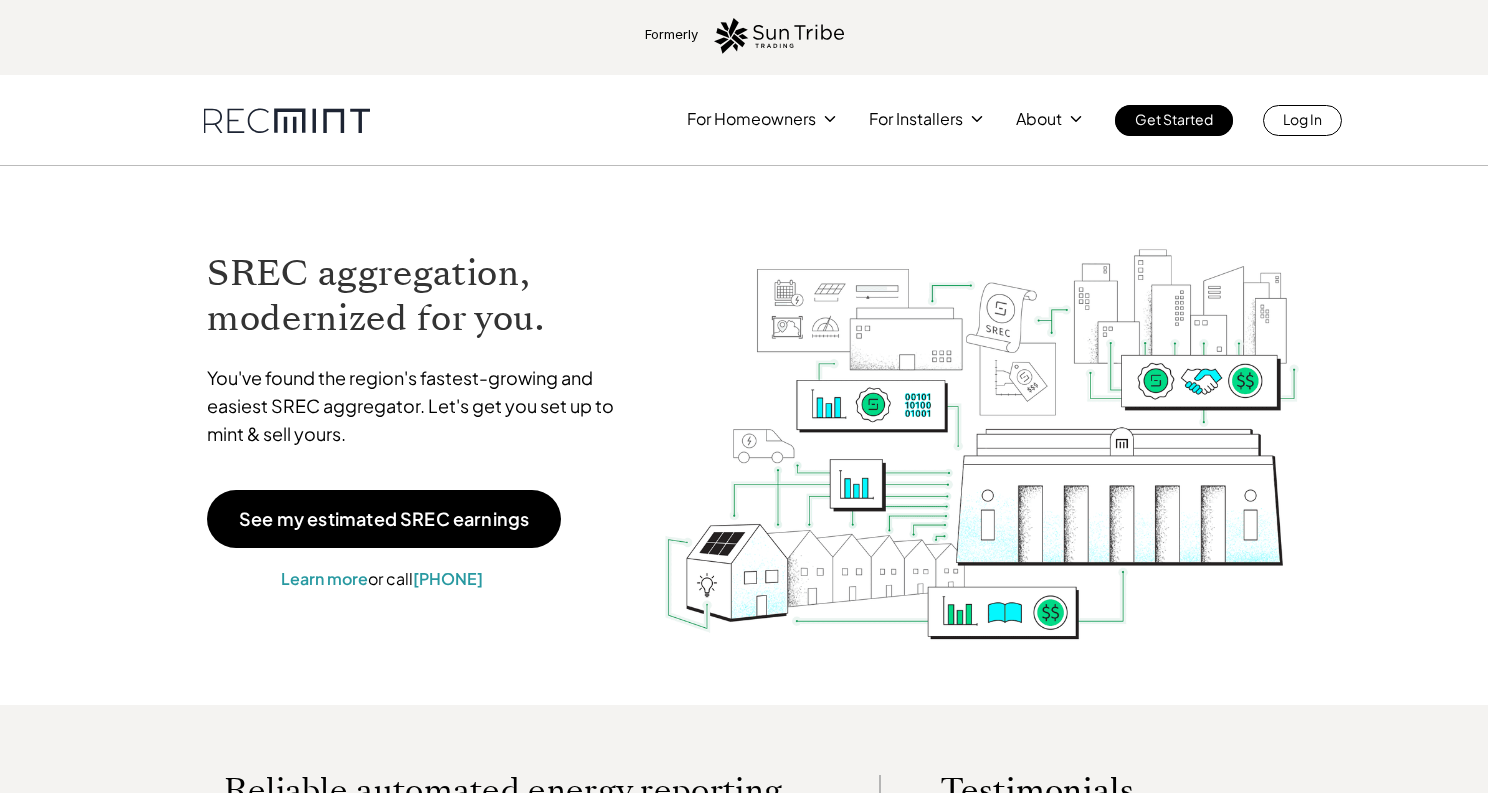 scroll, scrollTop: 0, scrollLeft: 0, axis: both 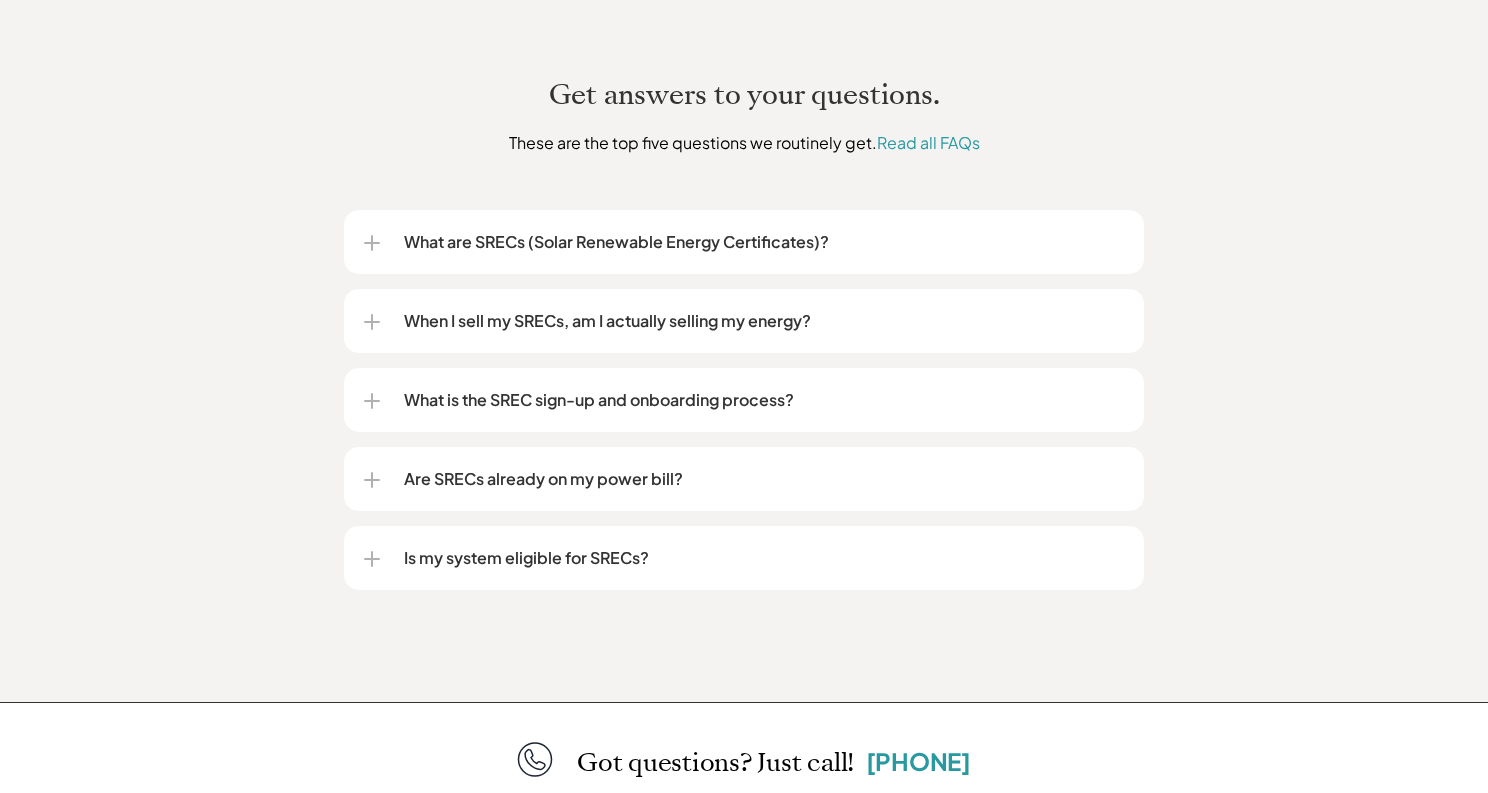 click on "When I sell my SRECs, am I actually selling my energy?" at bounding box center [764, 321] 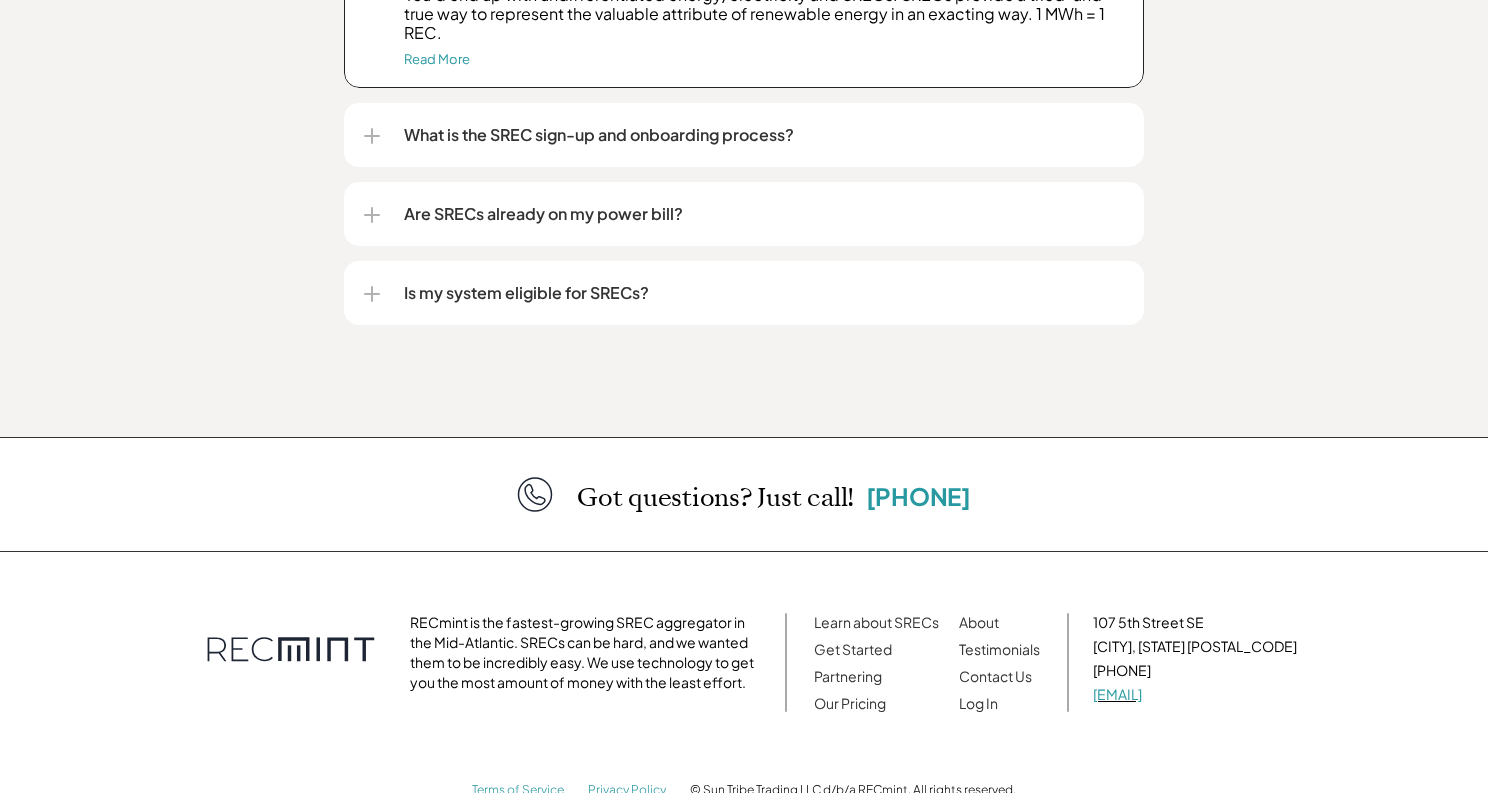 scroll, scrollTop: 2935, scrollLeft: 0, axis: vertical 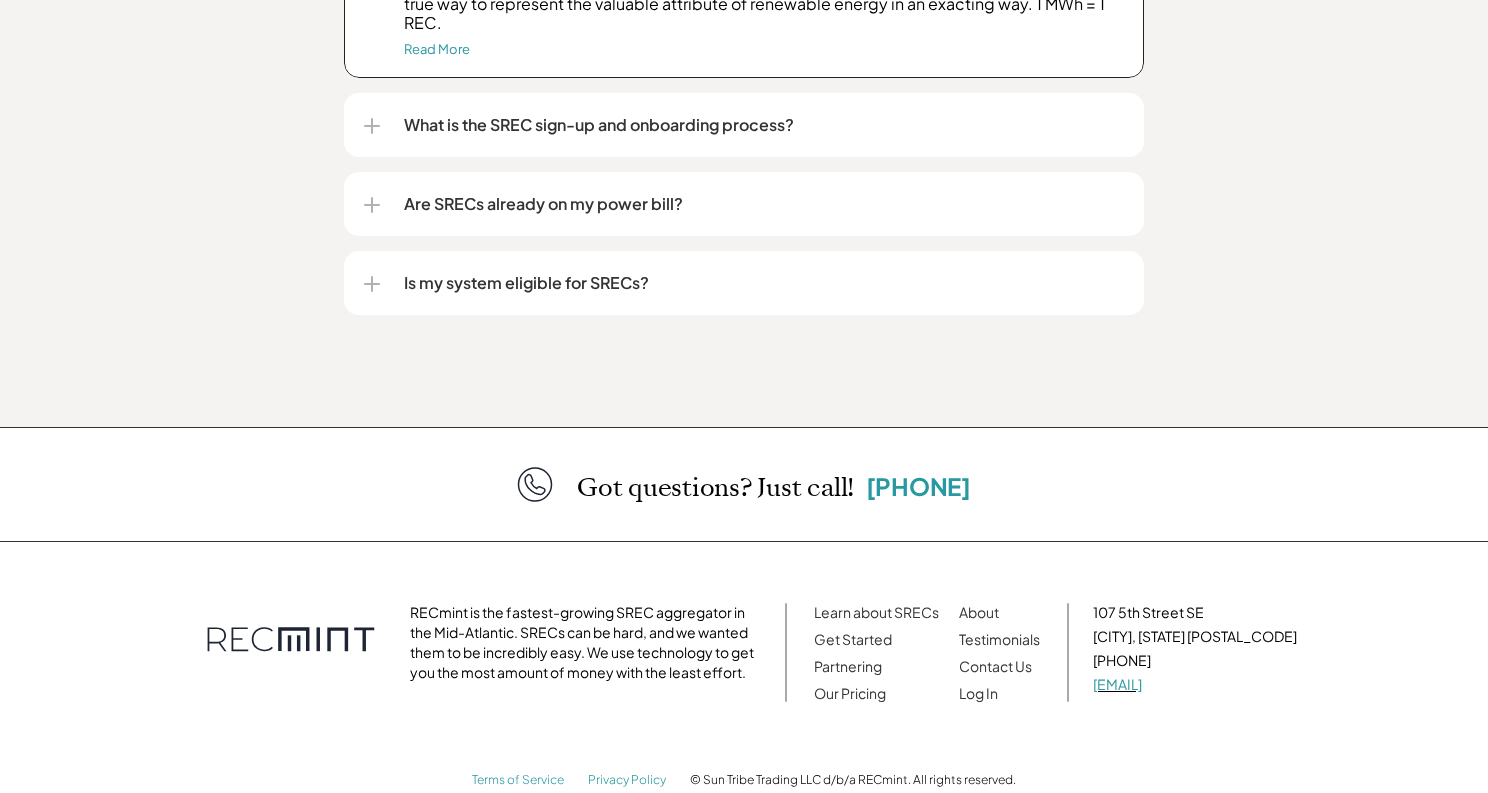 click on "Is my system eligible for SRECs?" at bounding box center [764, 283] 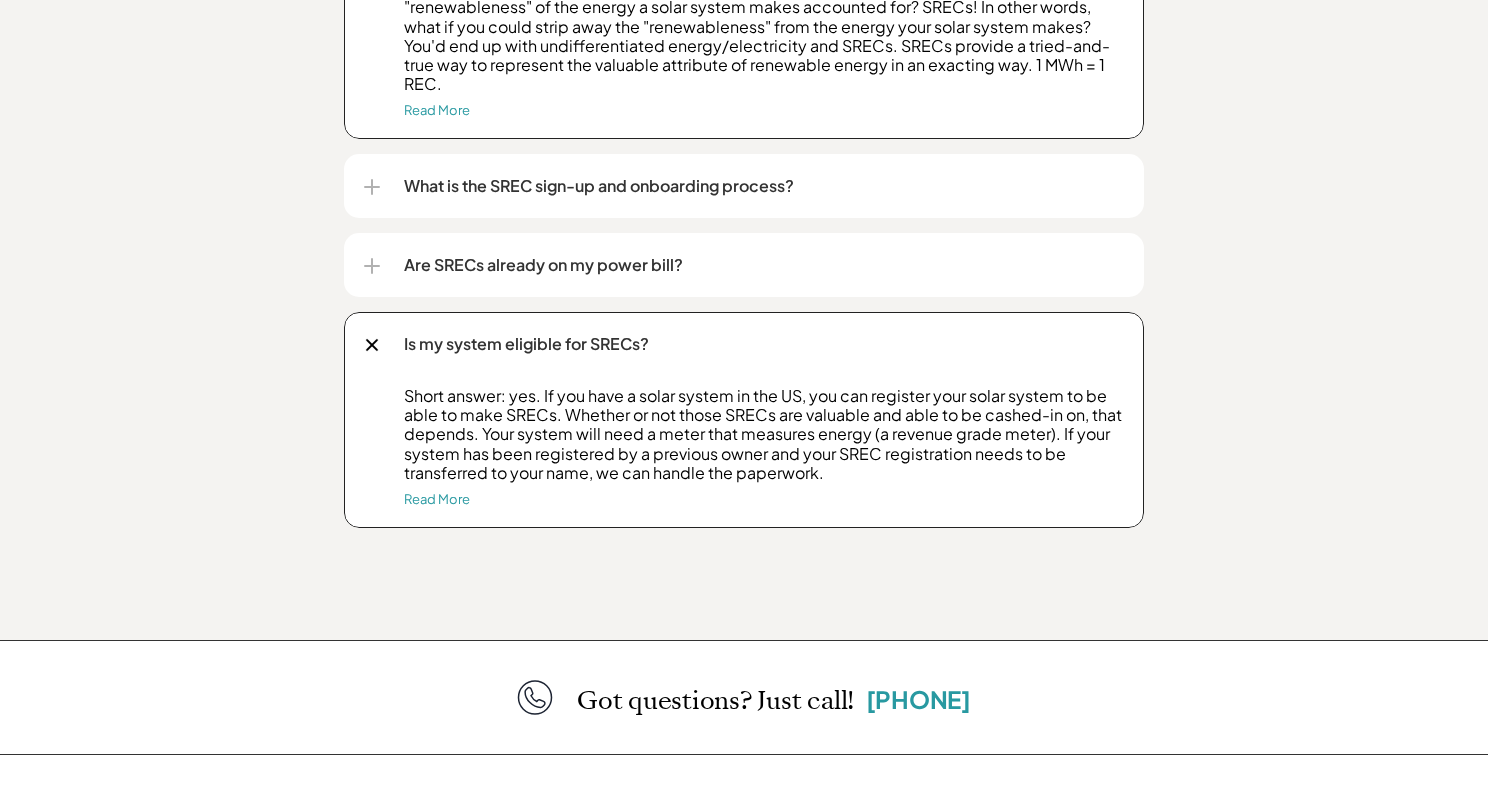 scroll, scrollTop: 2866, scrollLeft: 0, axis: vertical 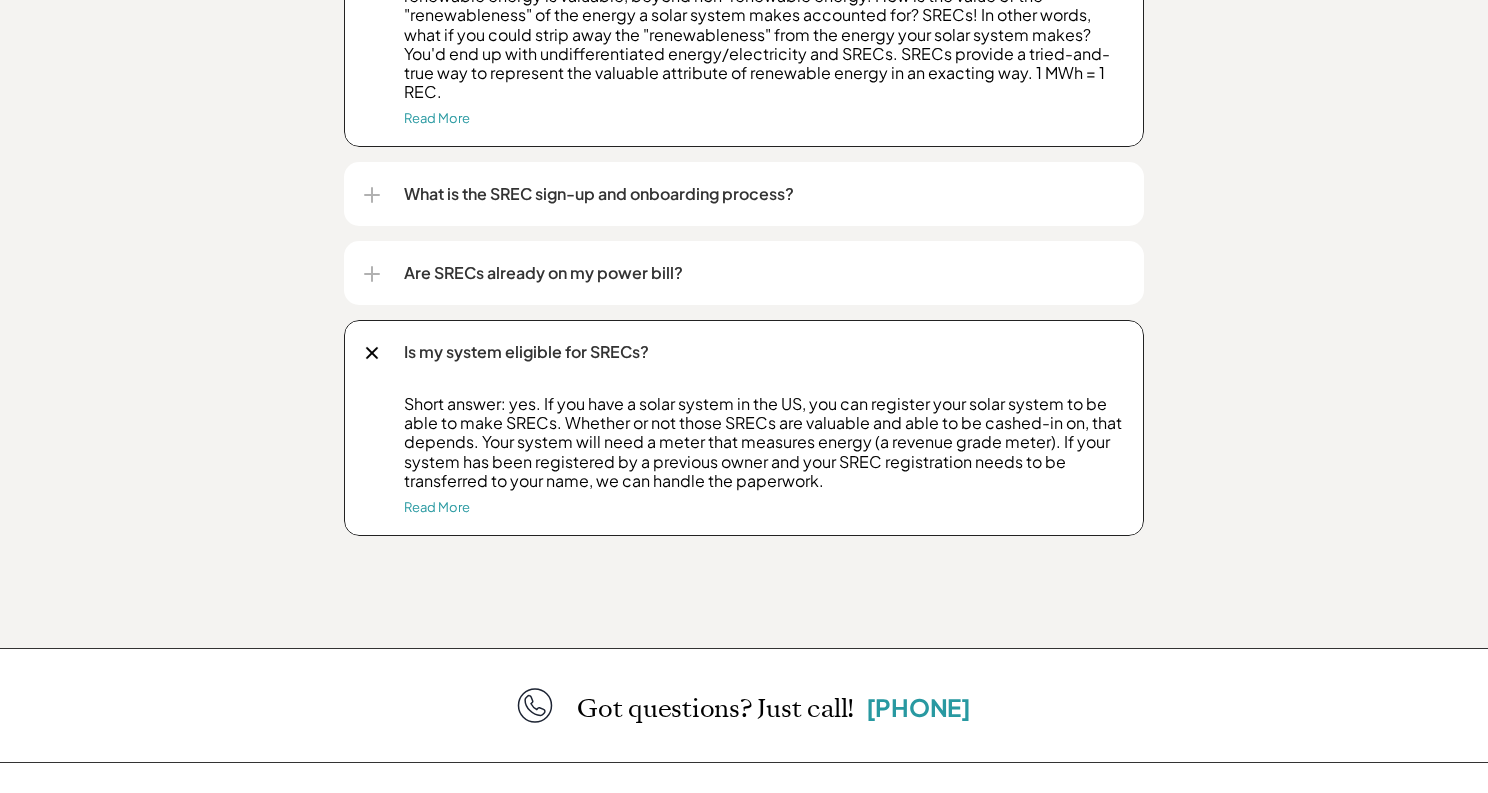click on "Are SRECs already on my power bill?" at bounding box center (744, 273) 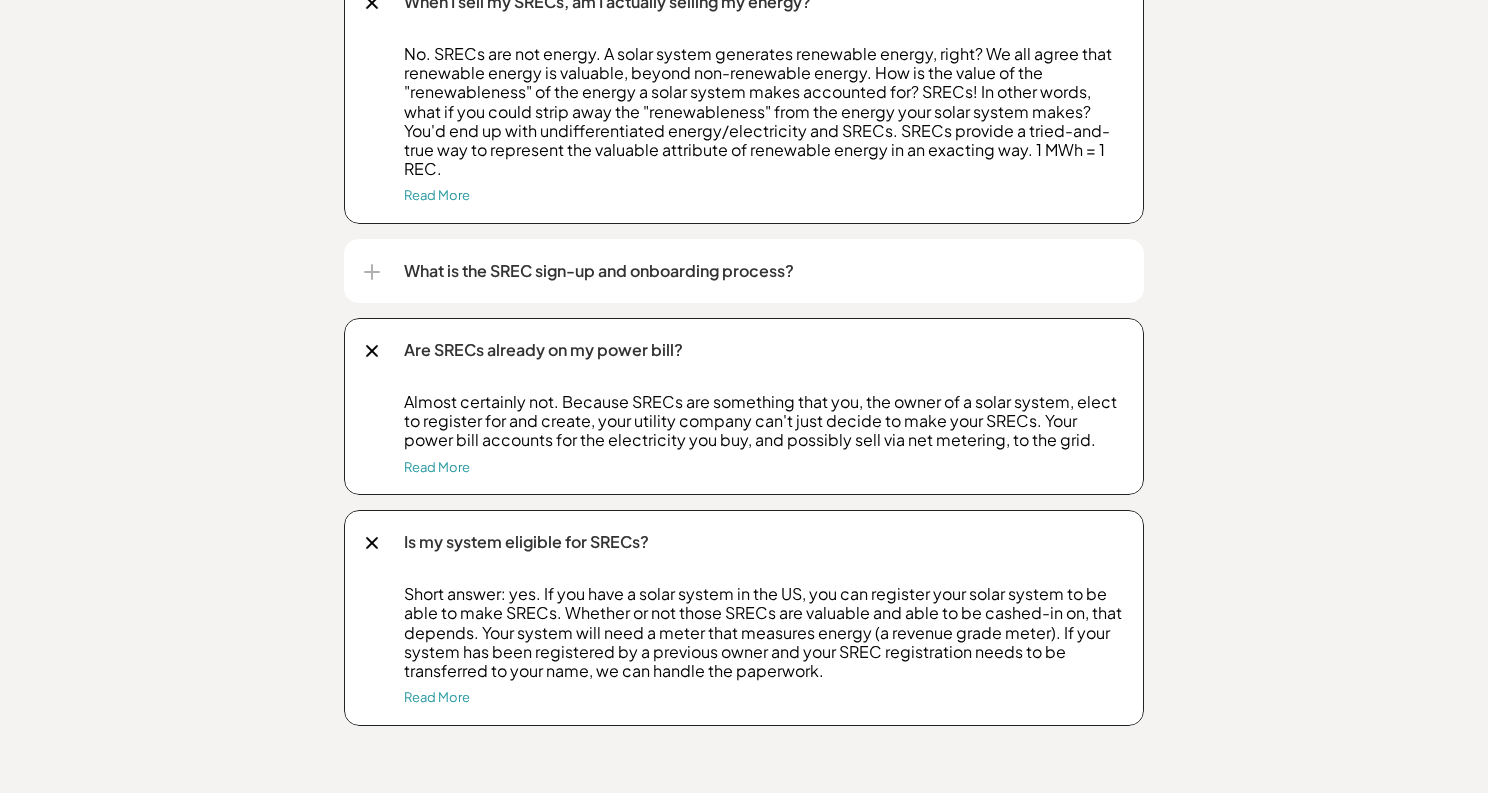 scroll, scrollTop: 2780, scrollLeft: 0, axis: vertical 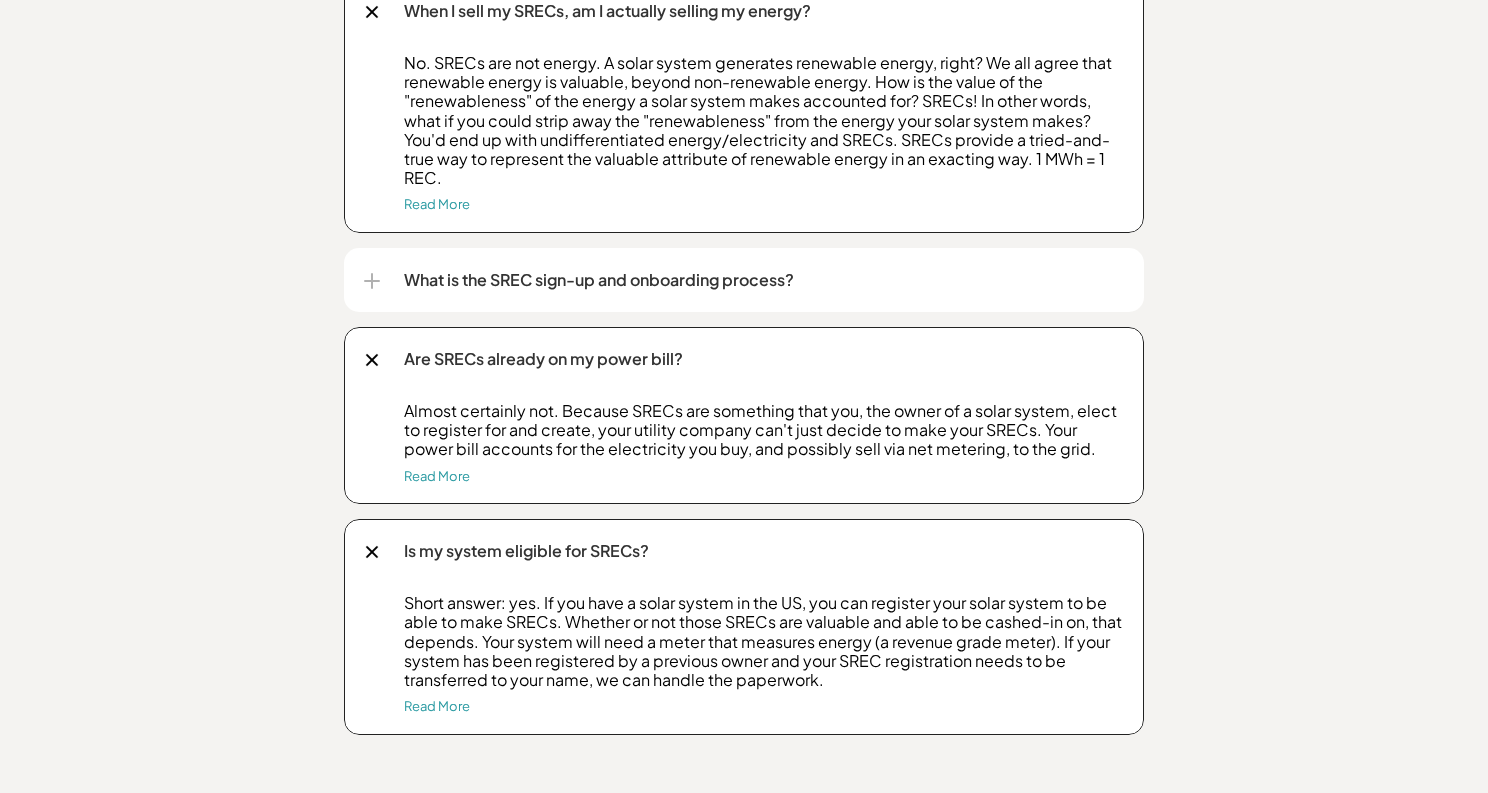 click on "What is the SREC sign-up and onboarding process?" at bounding box center (764, 280) 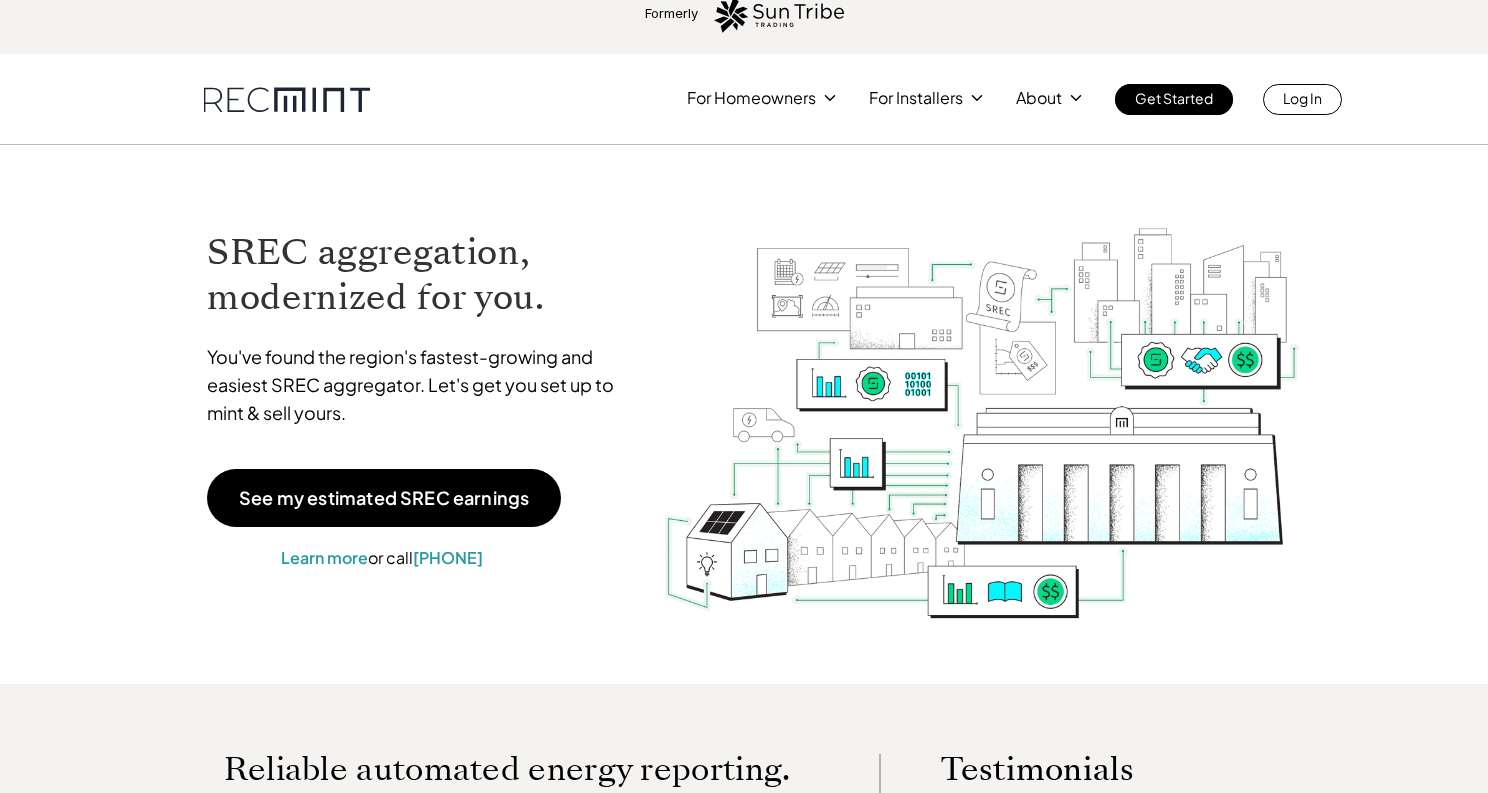 scroll, scrollTop: 0, scrollLeft: 0, axis: both 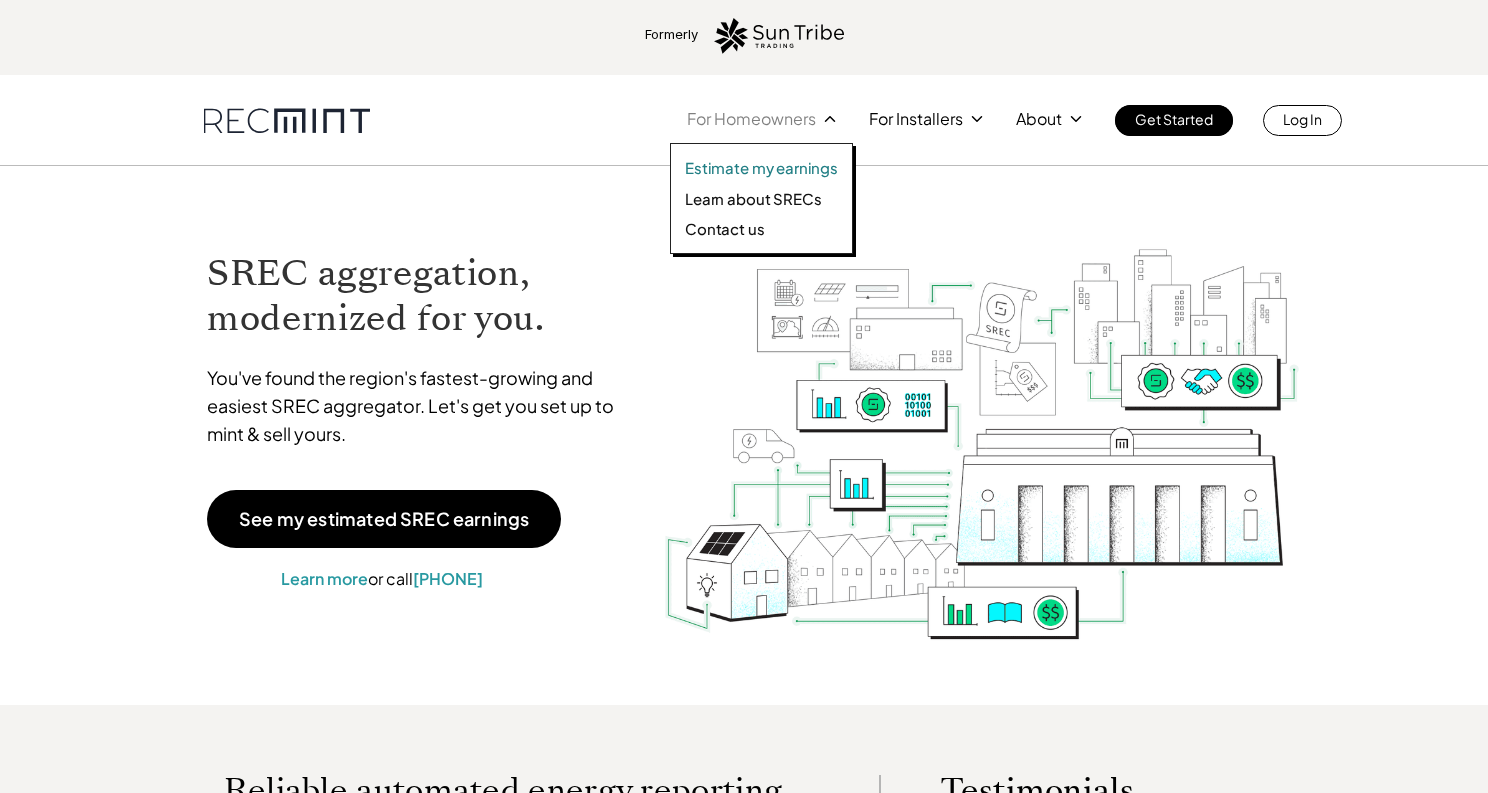 click on "Estimate my earnings" at bounding box center [761, 168] 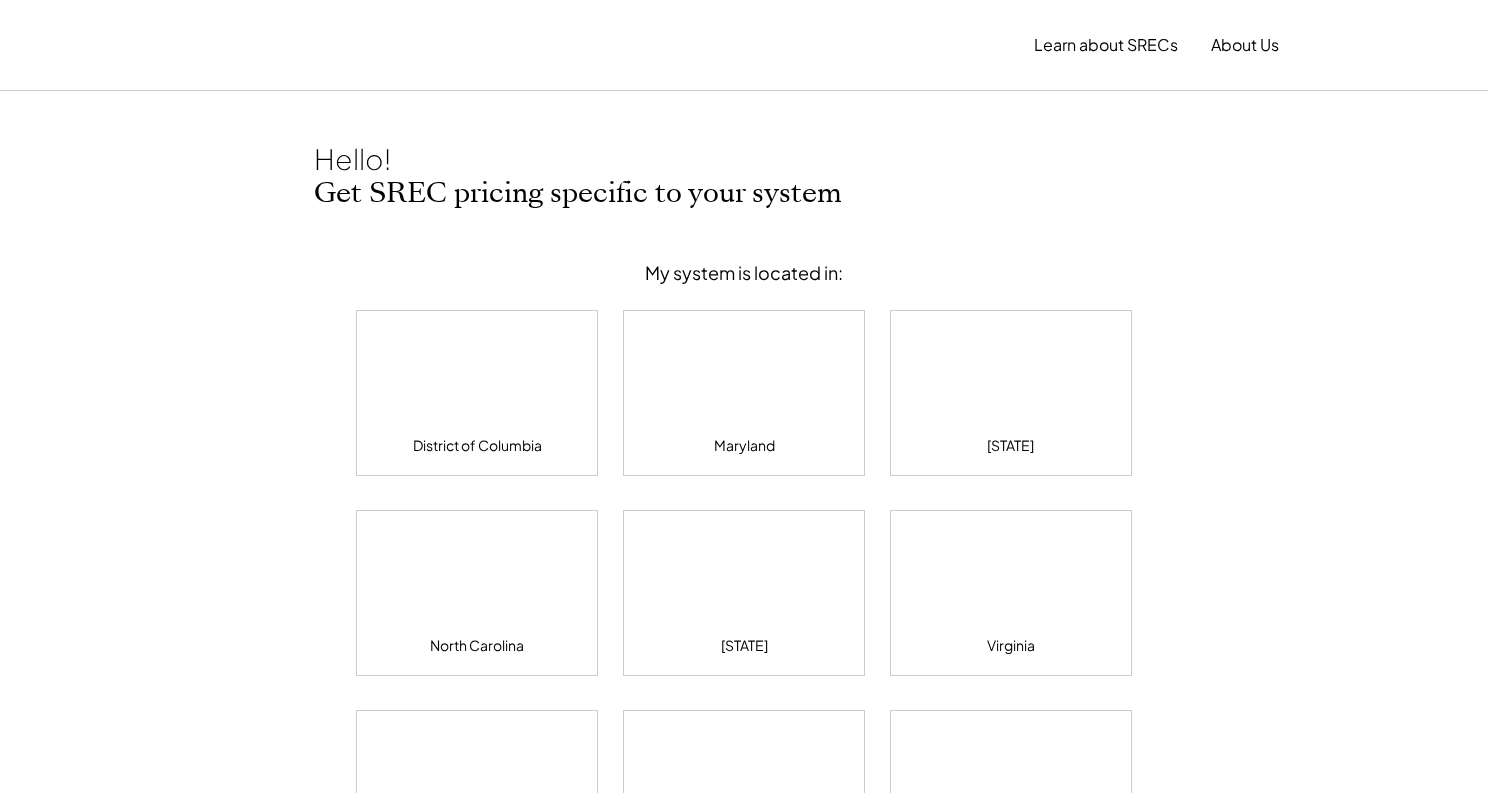 scroll, scrollTop: 0, scrollLeft: 0, axis: both 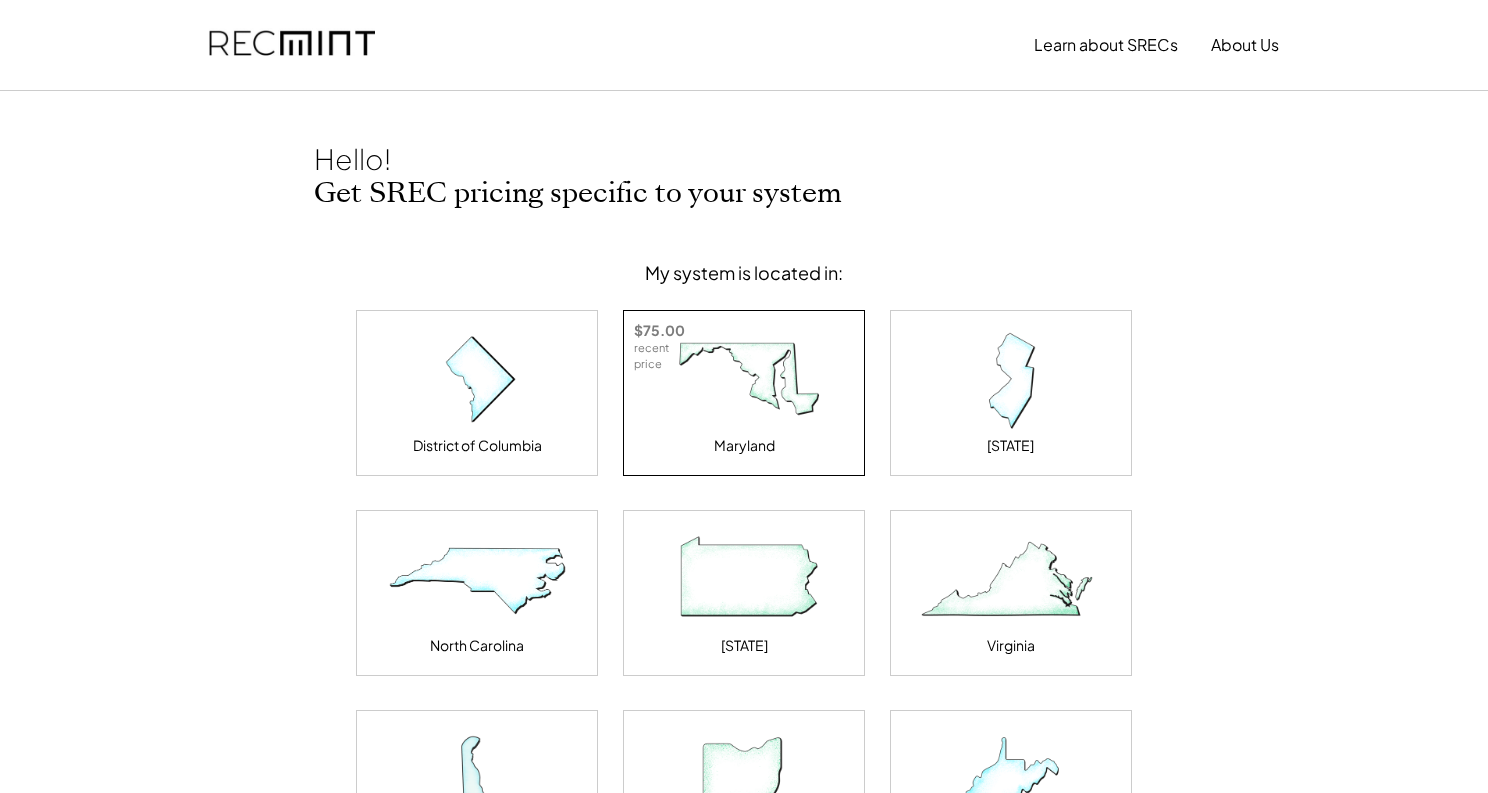 click at bounding box center [744, 381] 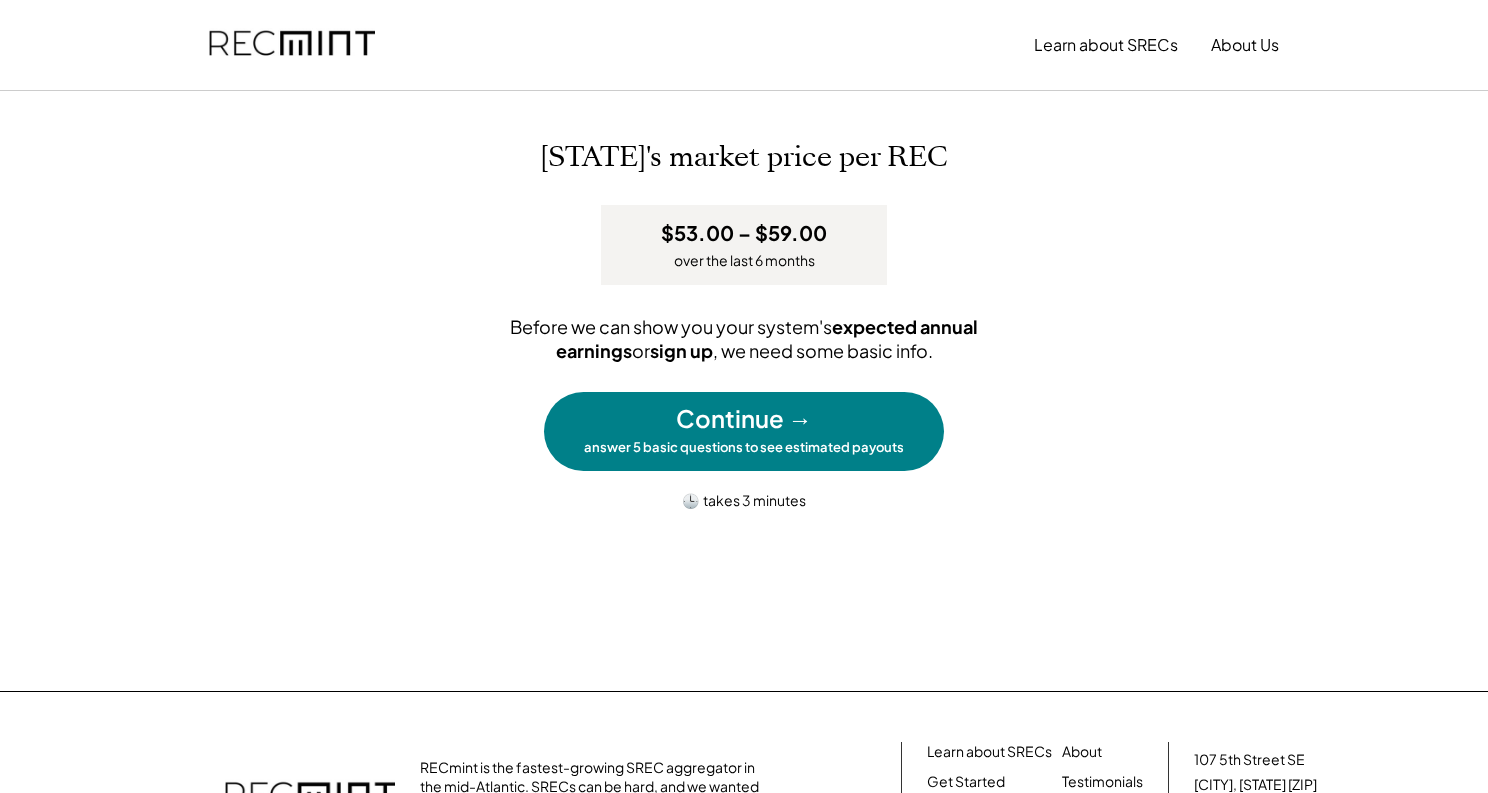 click on "Continue → answer 5 basic questions to see estimated payouts" at bounding box center (744, 431) 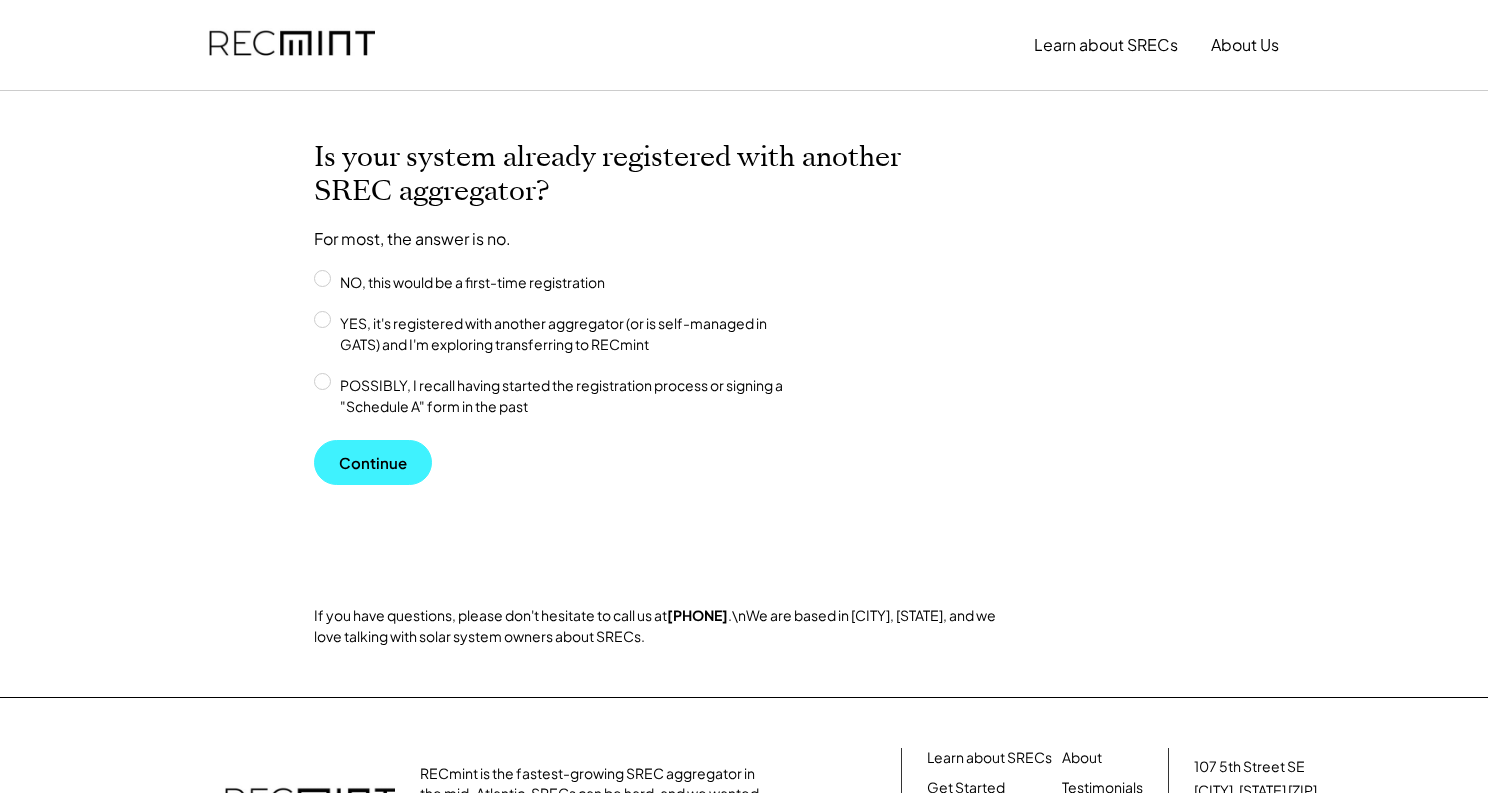 click on "Continue" at bounding box center (373, 462) 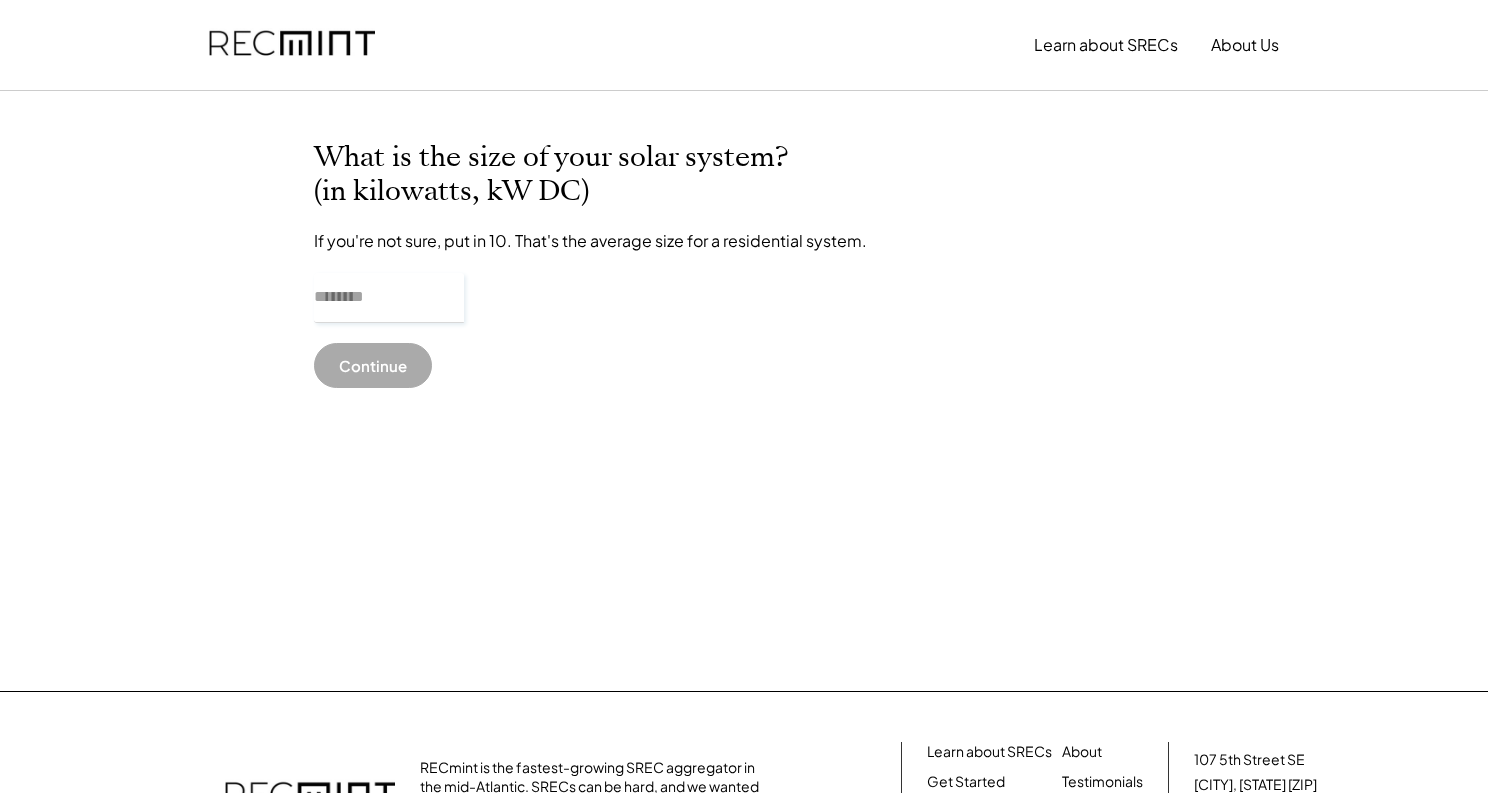 click at bounding box center [389, 298] 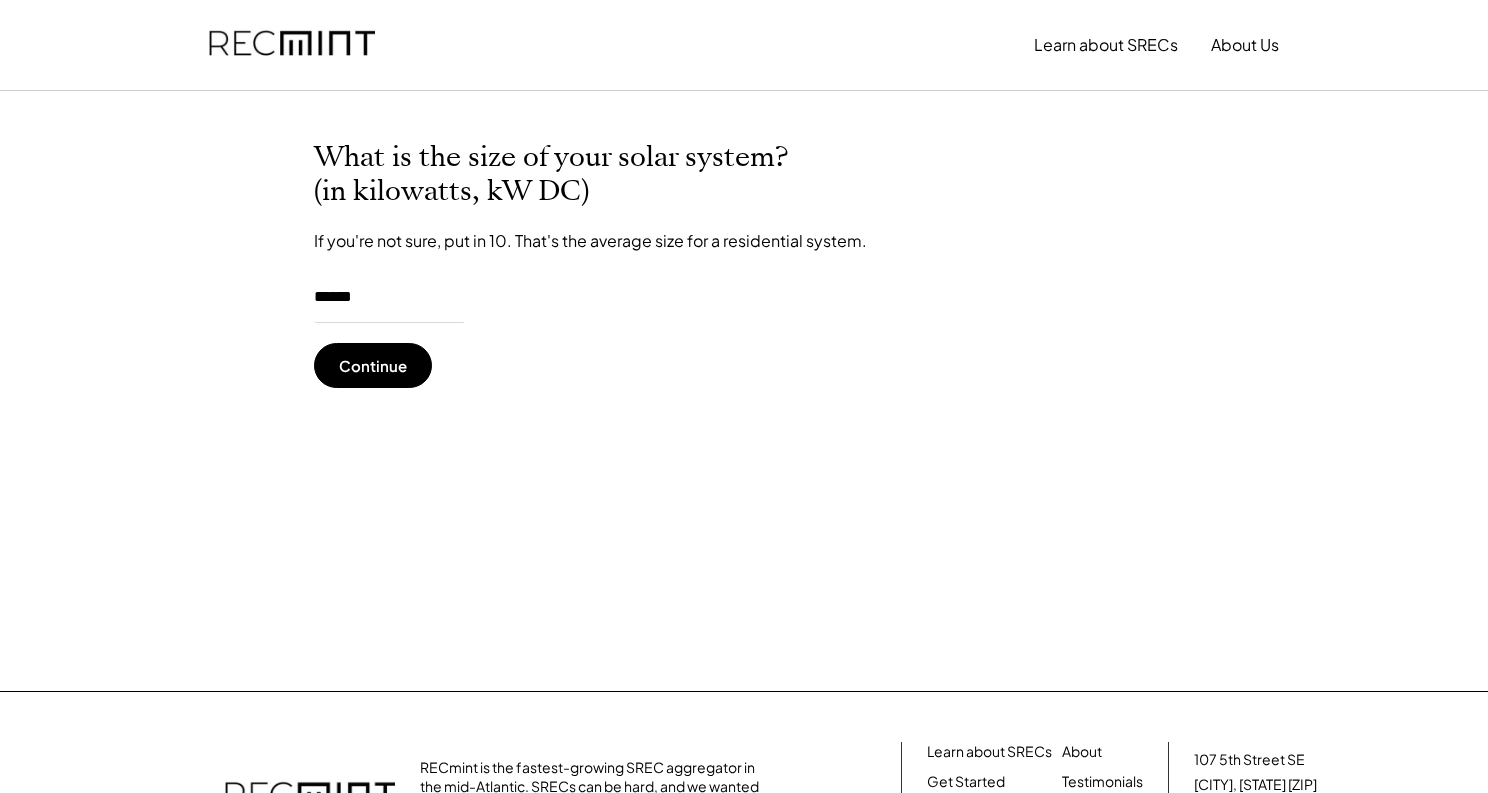 click at bounding box center (389, 298) 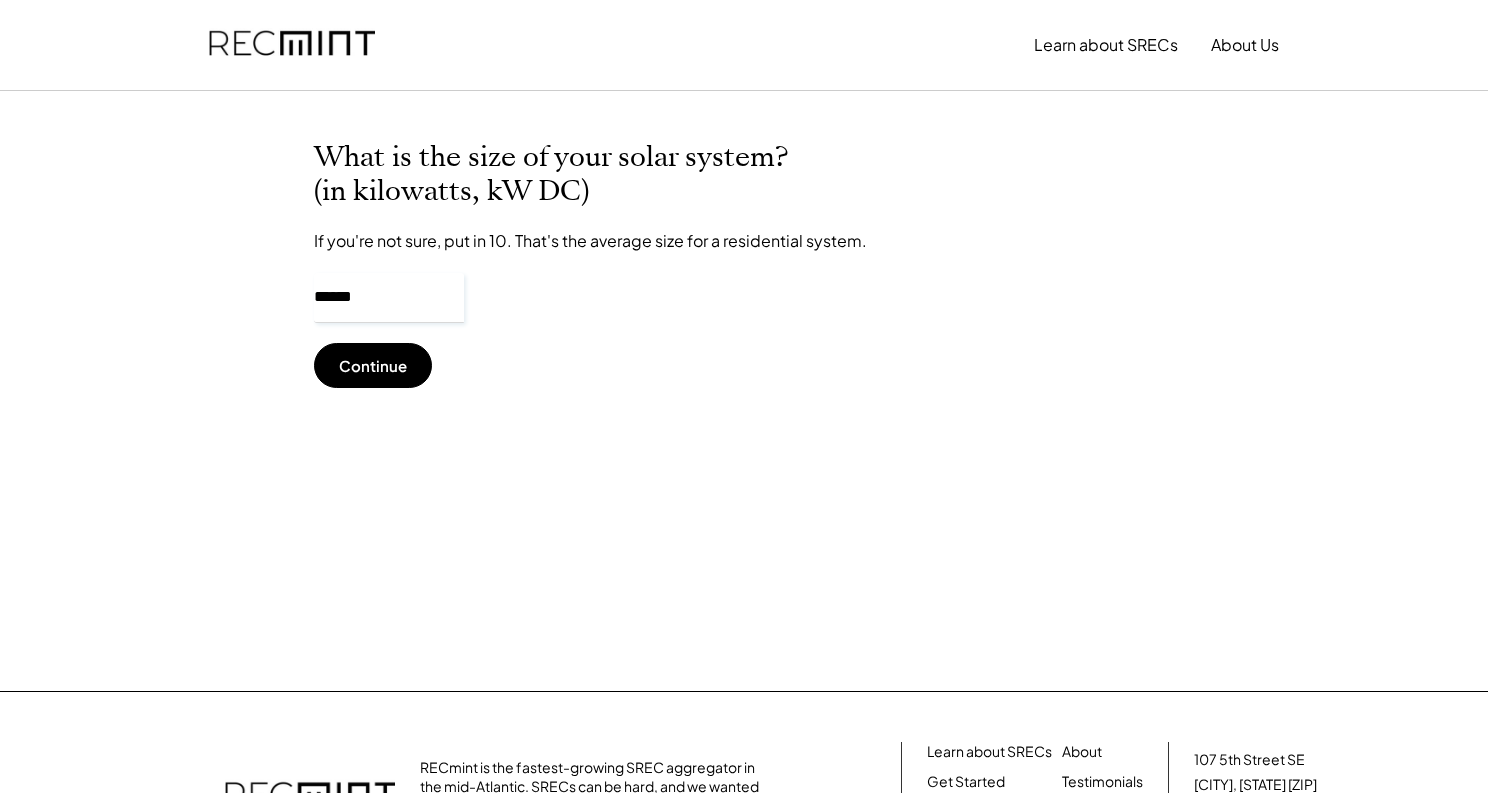 type on "******" 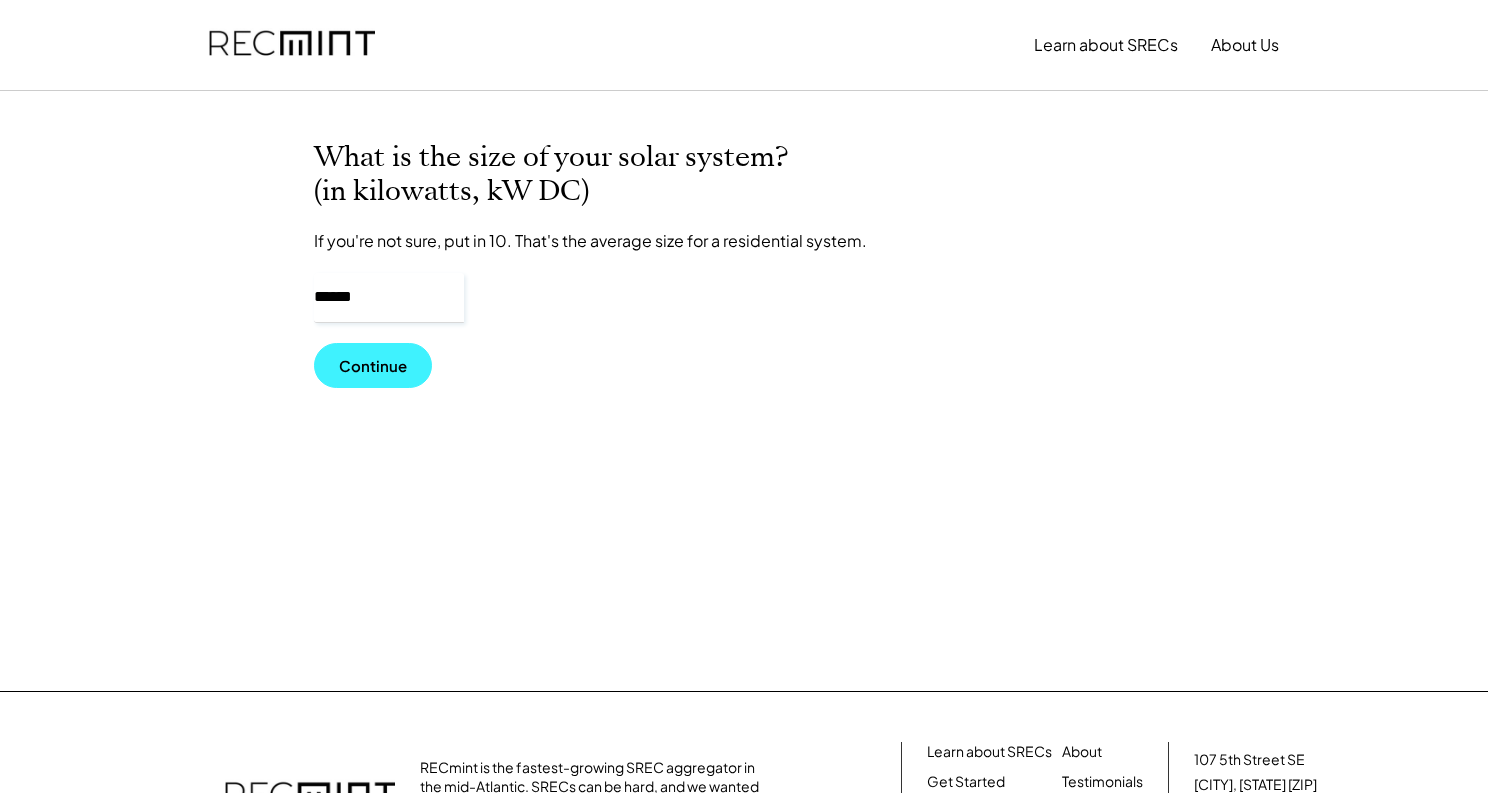 click on "Continue" at bounding box center [373, 365] 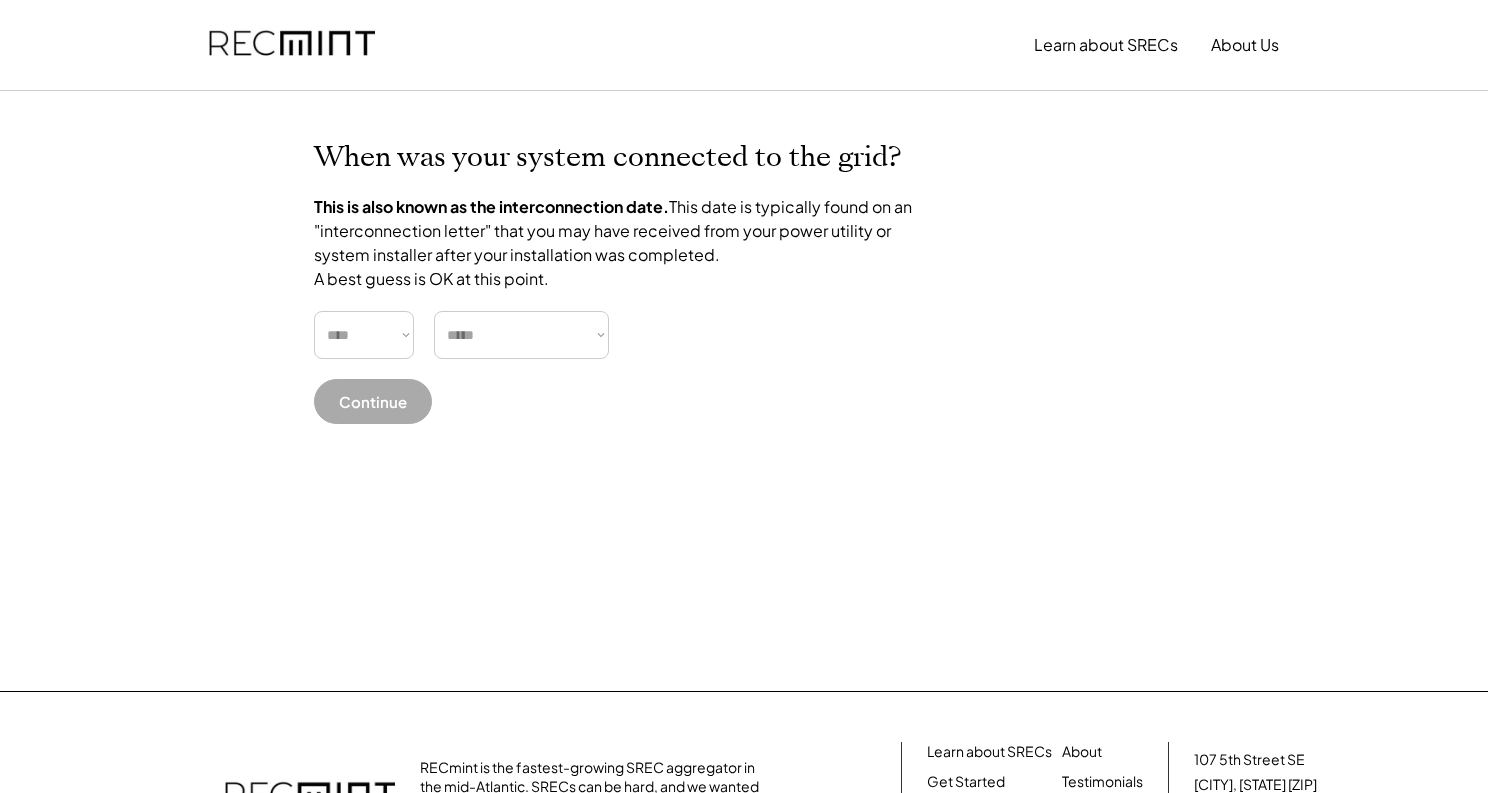 click on "**** **** **** **** **** **** **** **** **** **** **** **** **** **** ****" at bounding box center [364, 335] 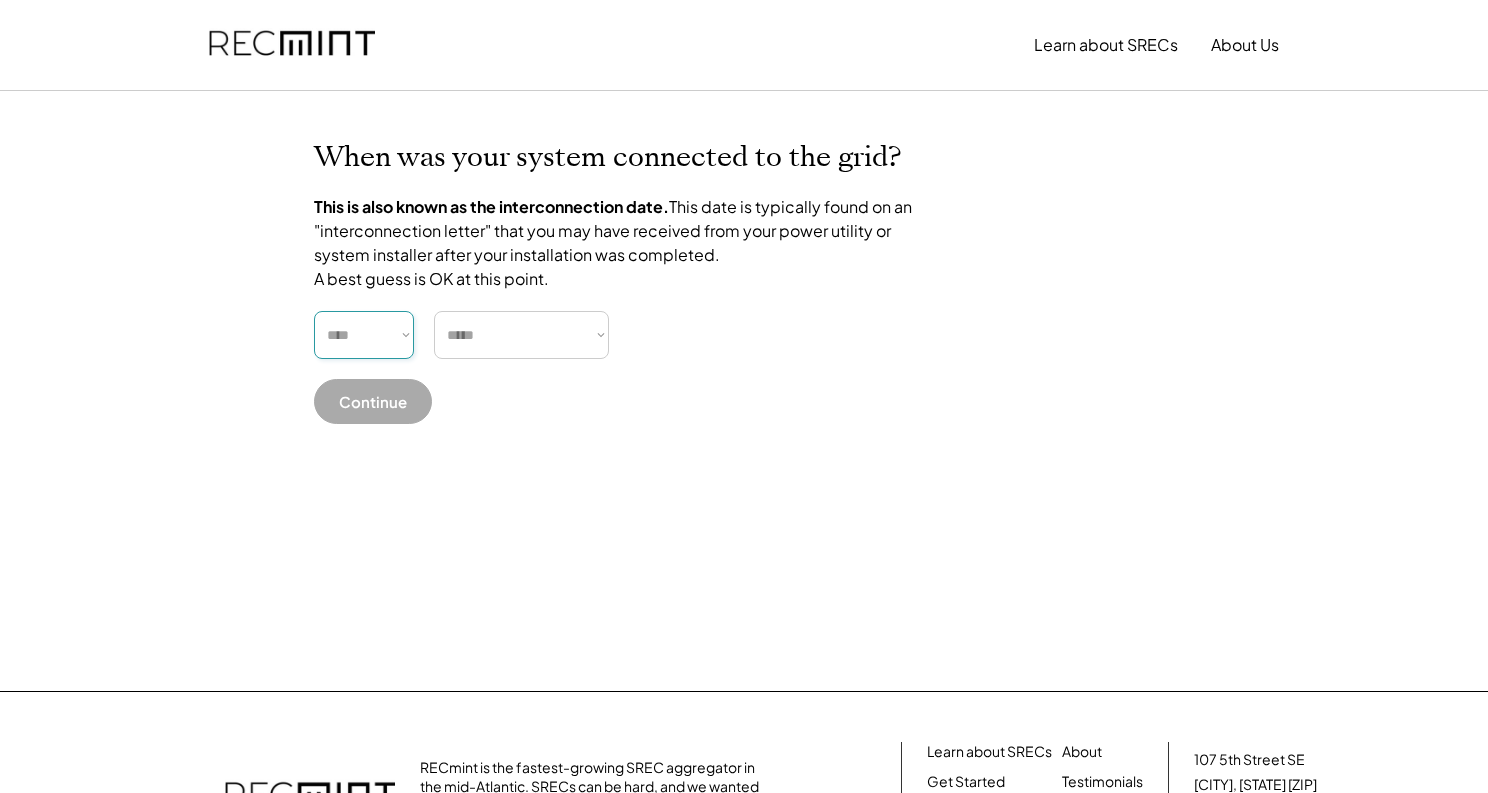 select on "****" 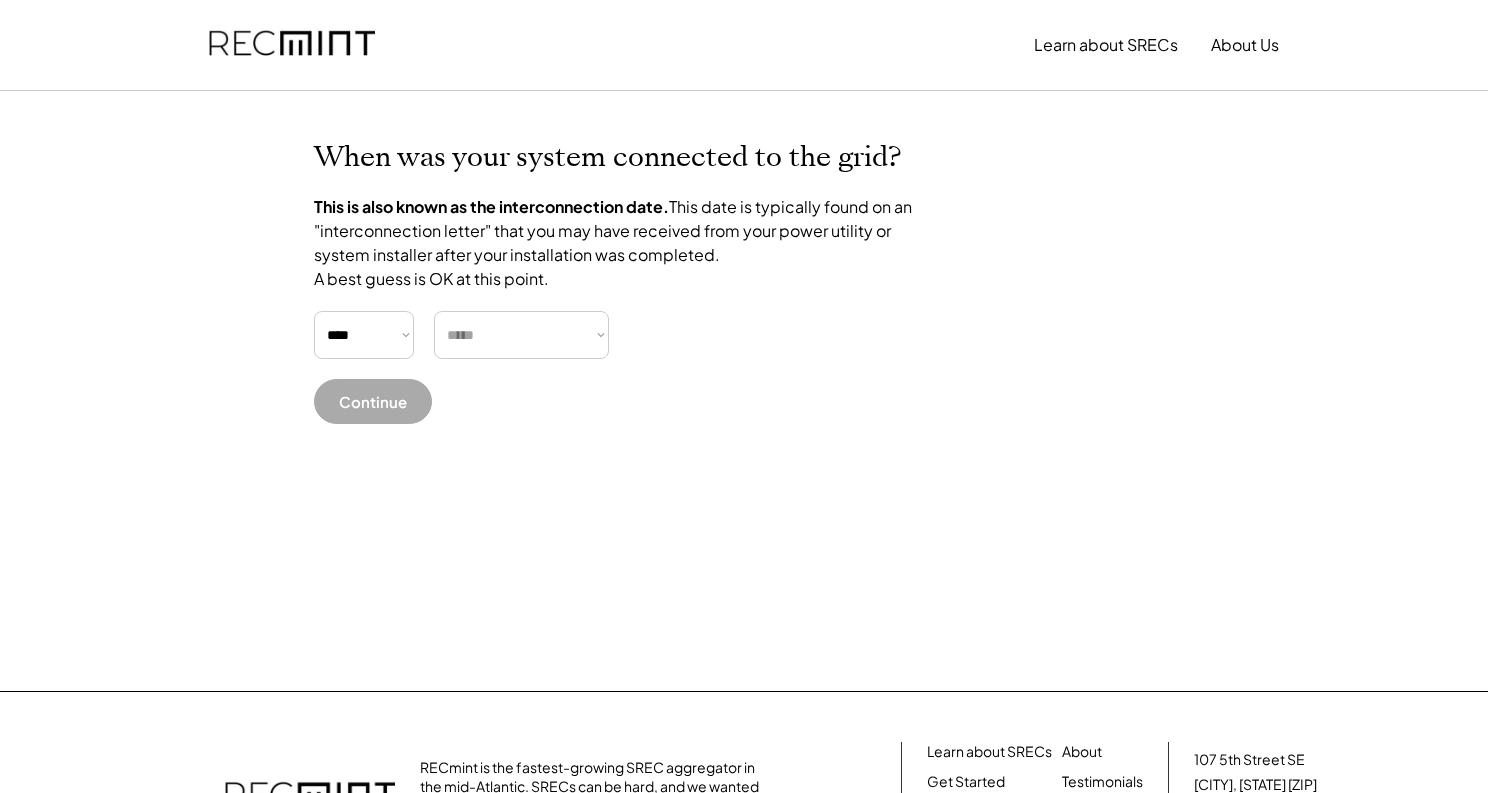 click on "***** ******* ******** ***** ***** *** **** **** ****** ********* ******* ******** ********" at bounding box center [521, 335] 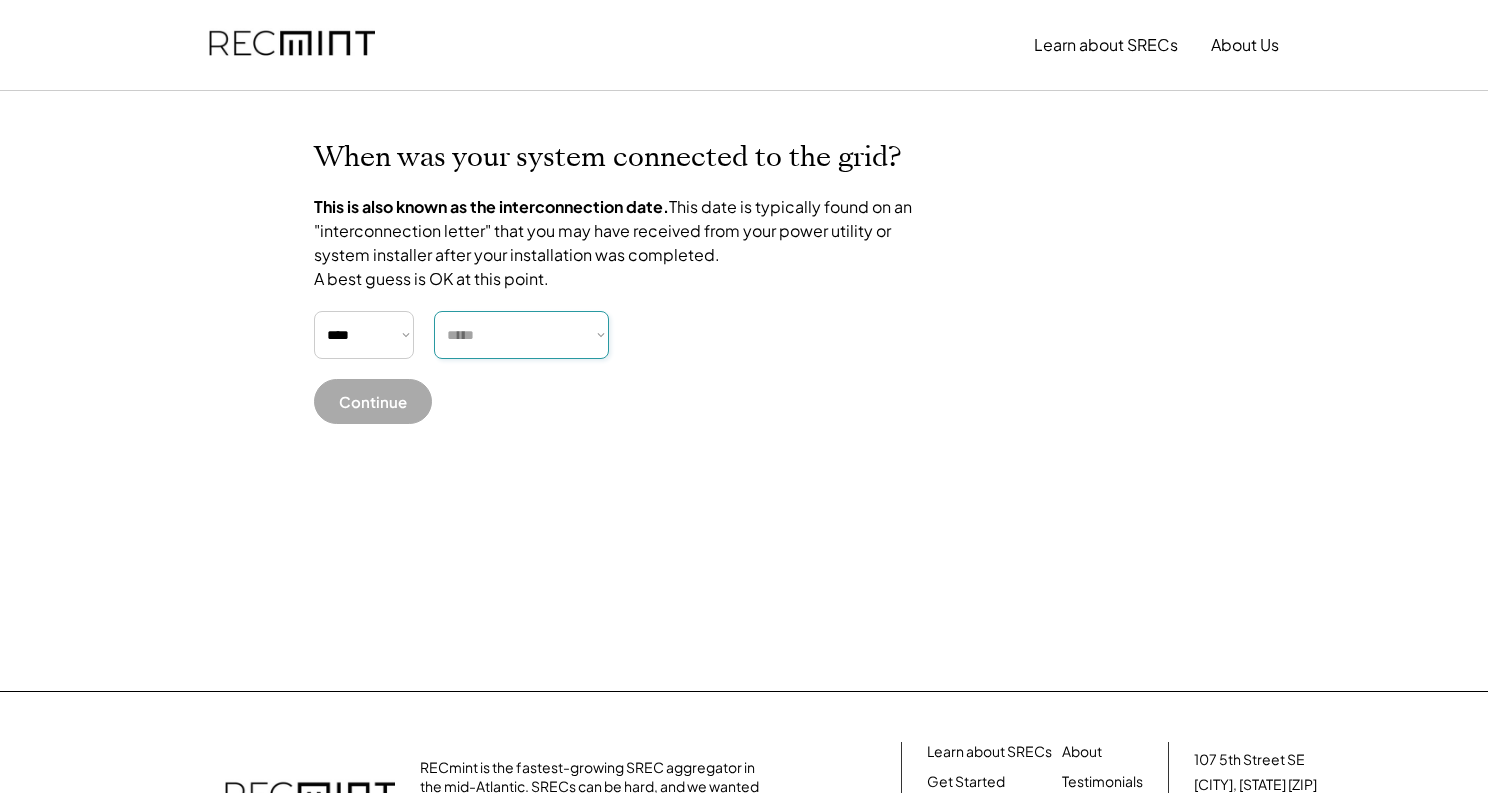 select on "******" 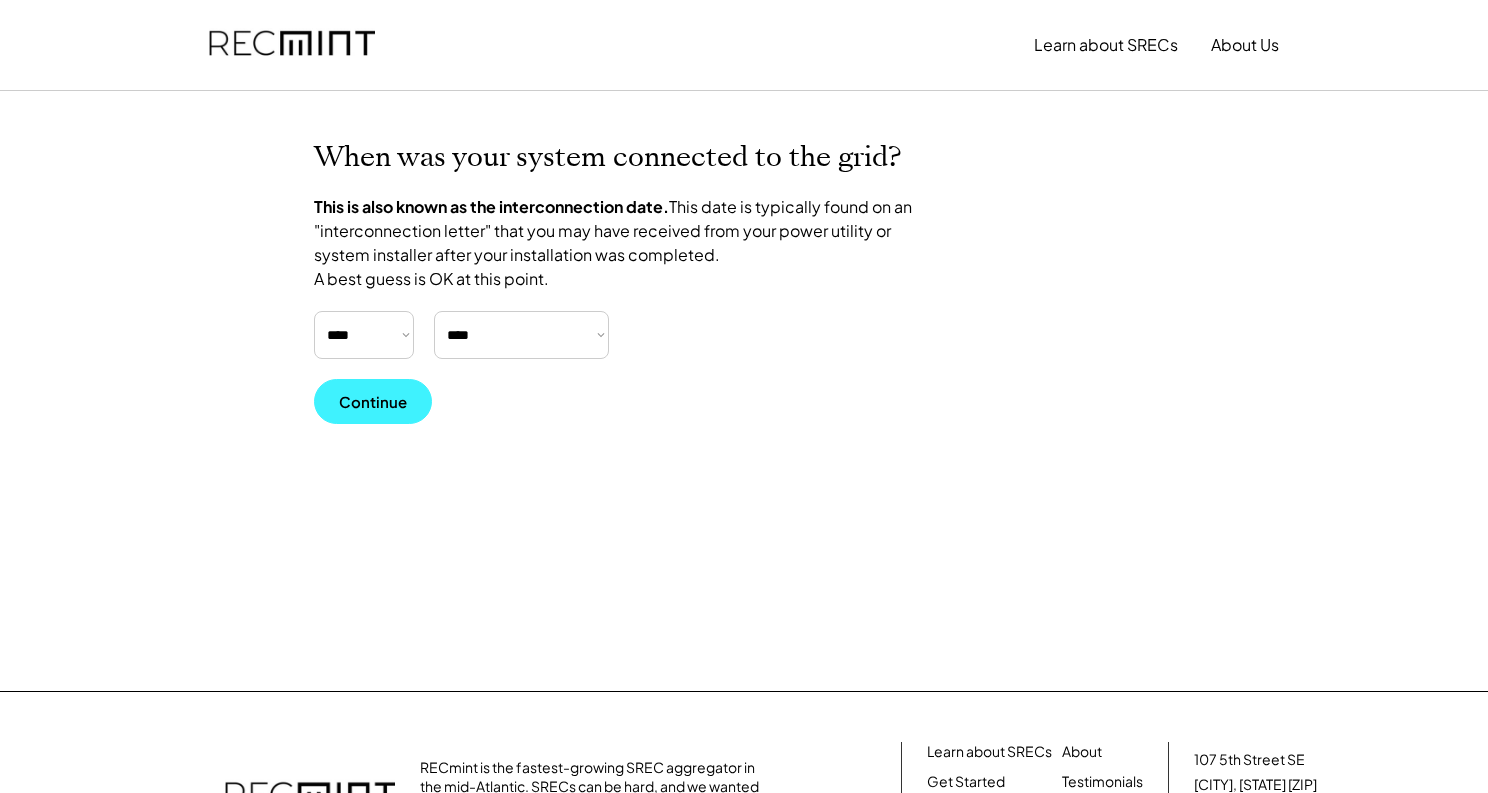 click on "Continue" at bounding box center (373, 401) 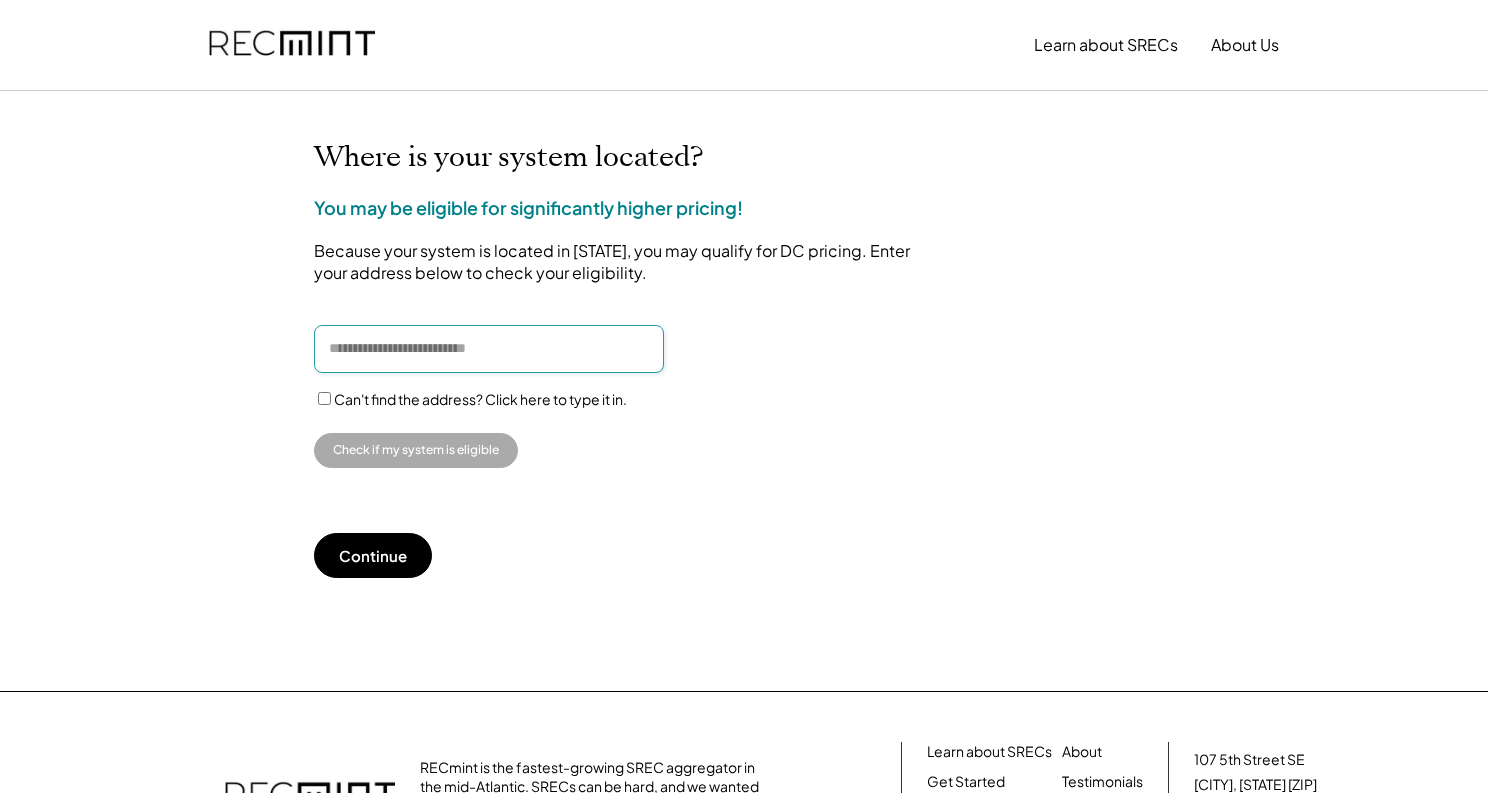 click at bounding box center [489, 349] 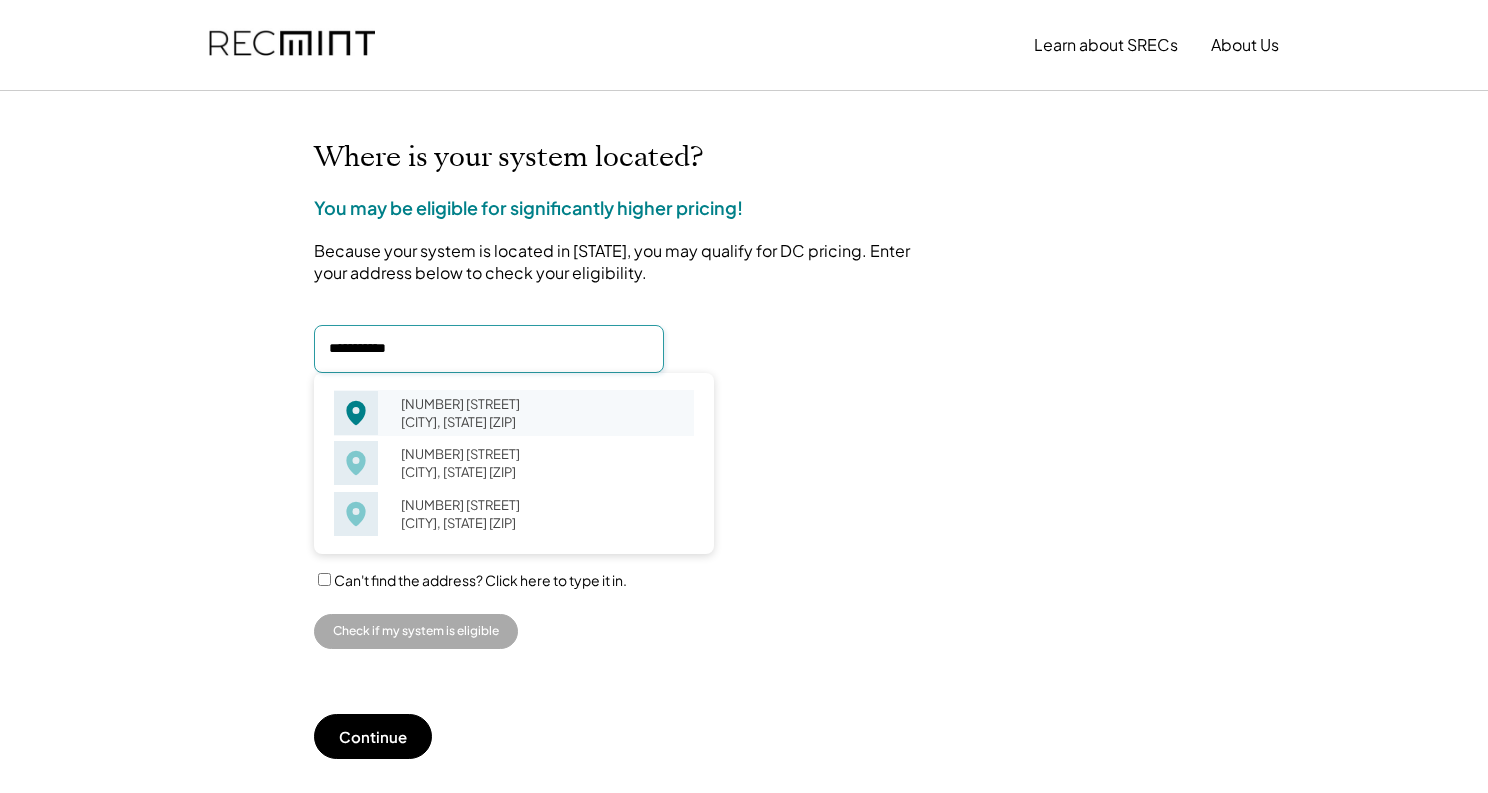 click on "[NUMBER] [STREET]
[CITY], [STATE] [ZIP]" at bounding box center [541, 413] 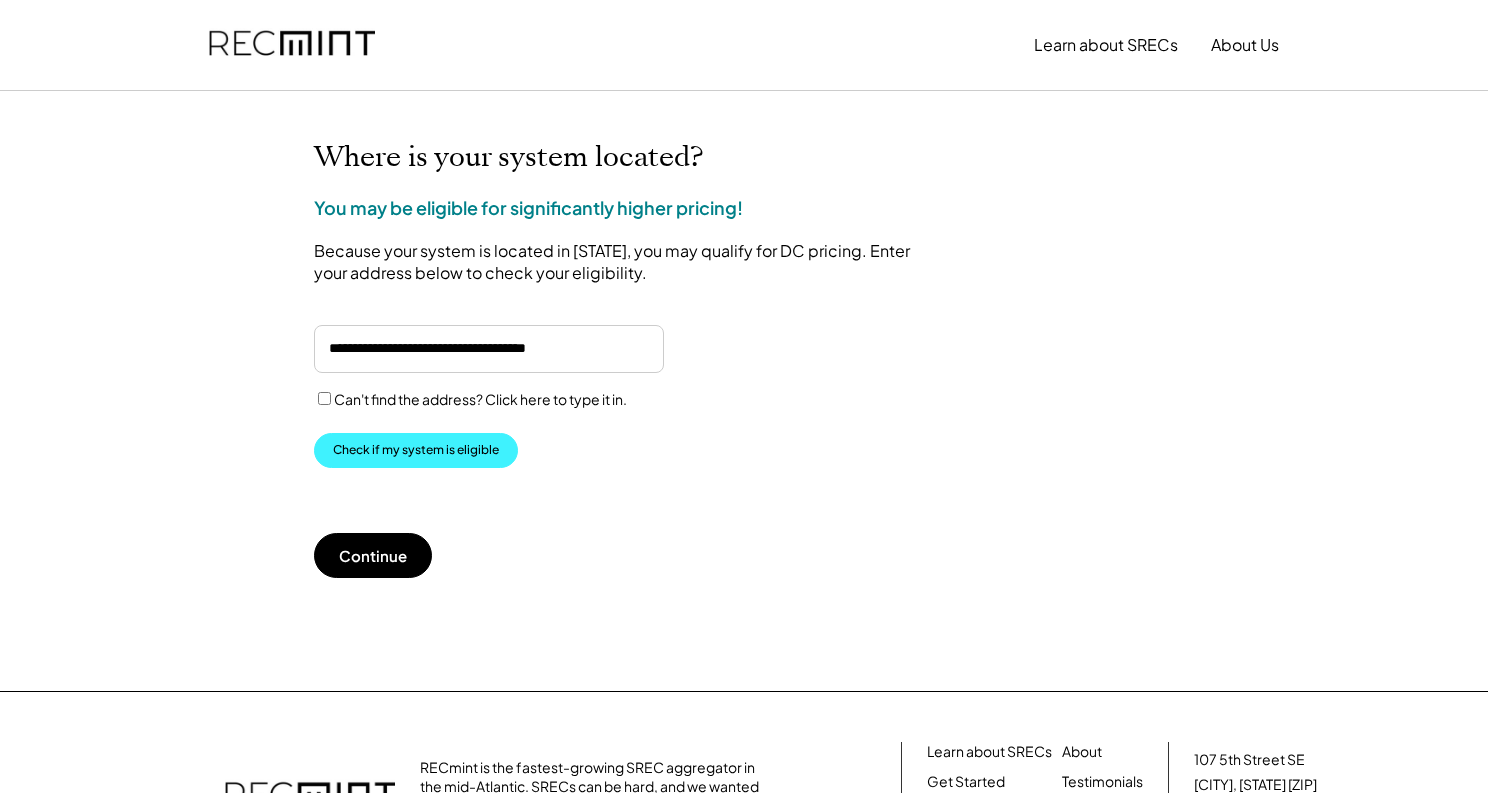 click on "Check if my system is eligible" at bounding box center (416, 450) 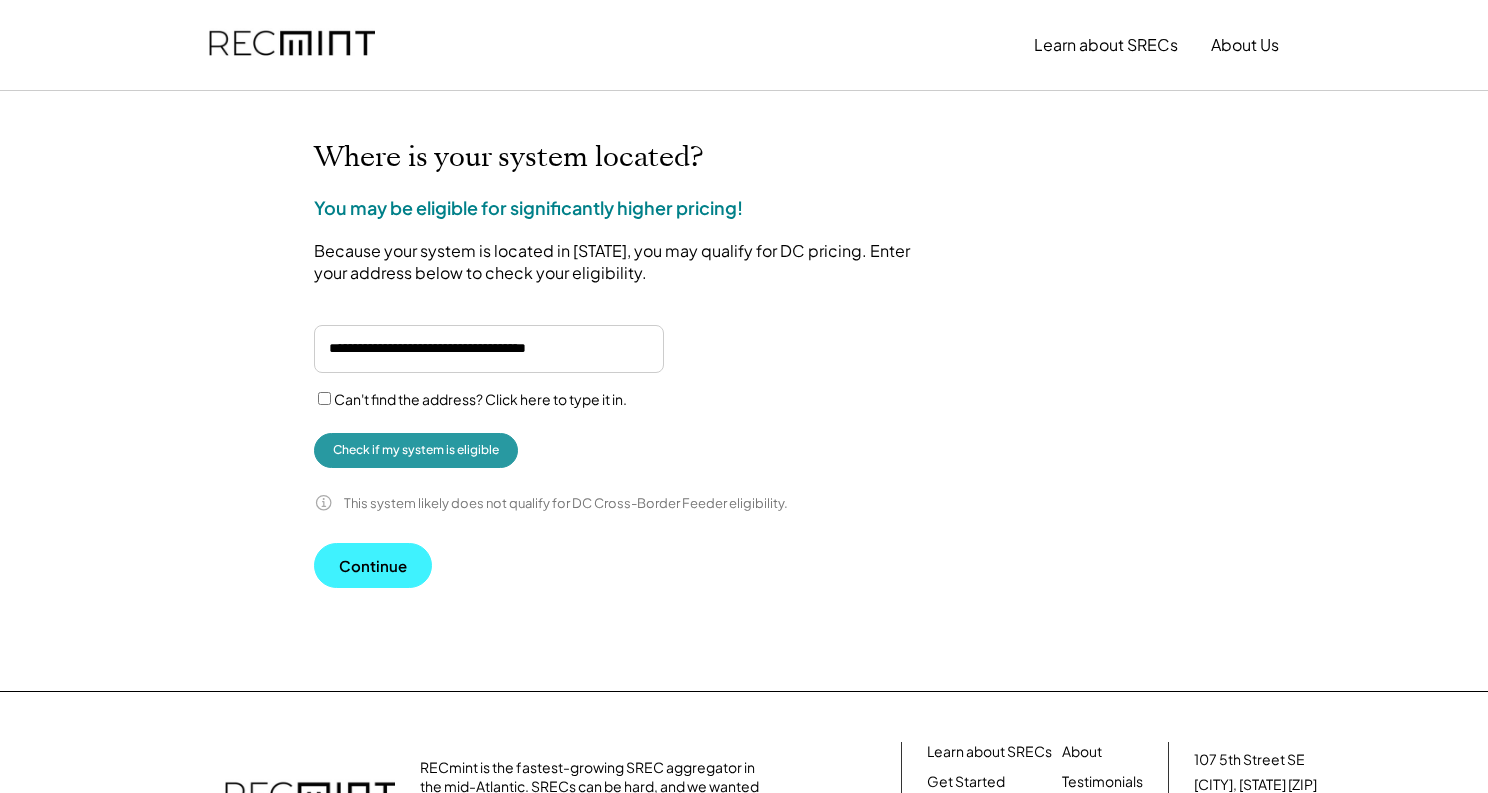 click on "Continue" at bounding box center (373, 565) 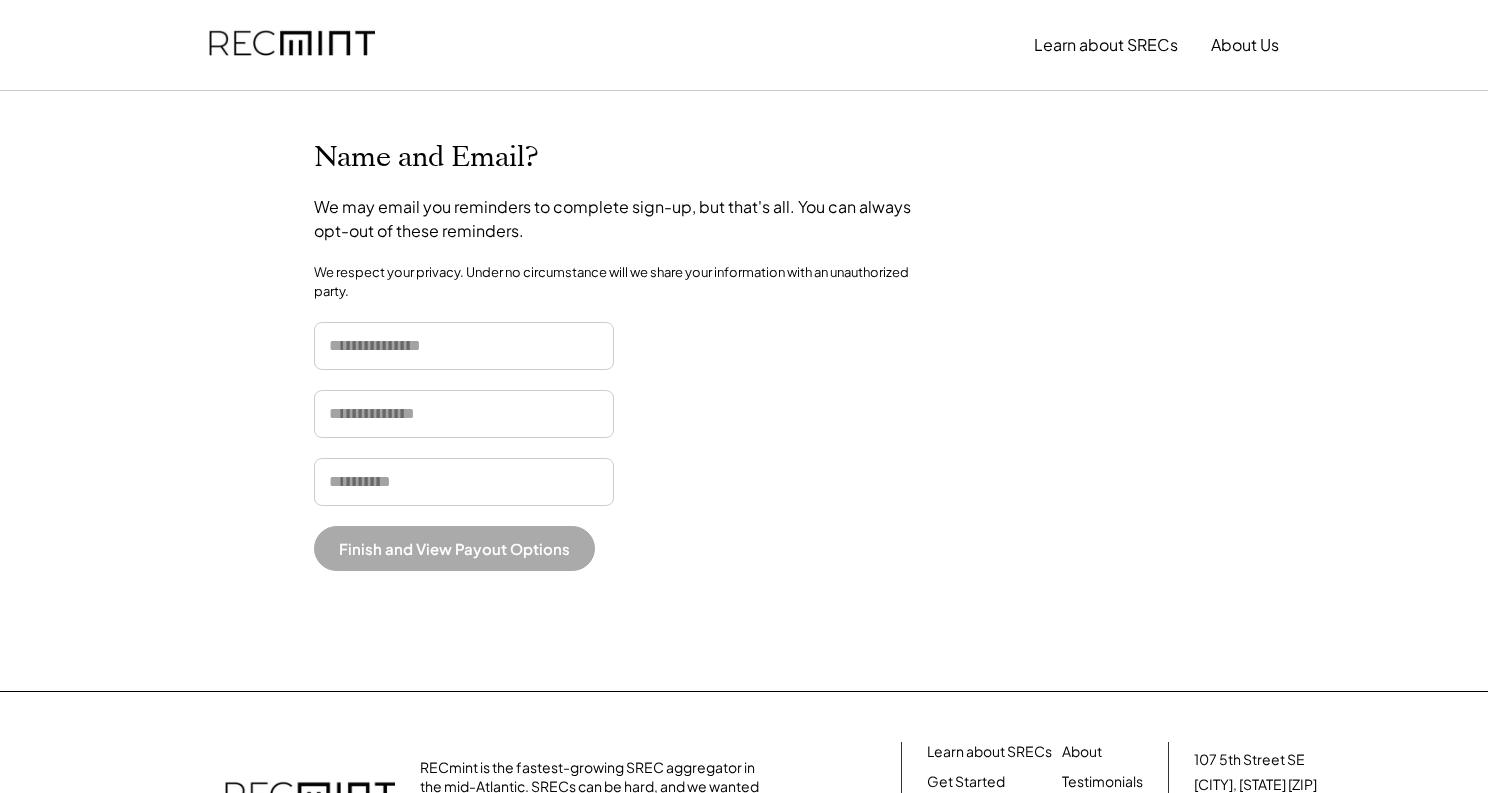 click on "Finish and View Payout Options" at bounding box center [454, 548] 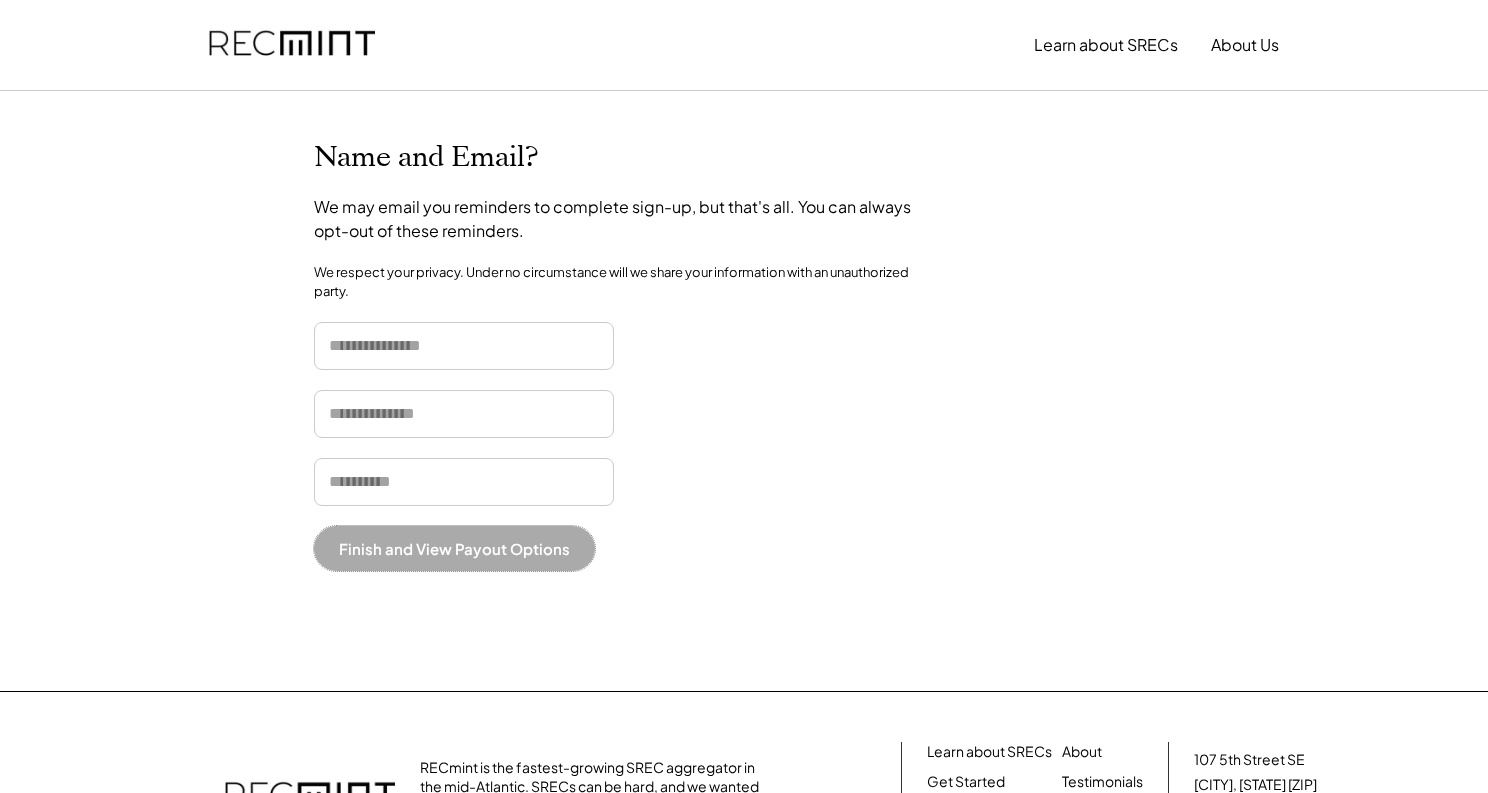 click at bounding box center (464, 346) 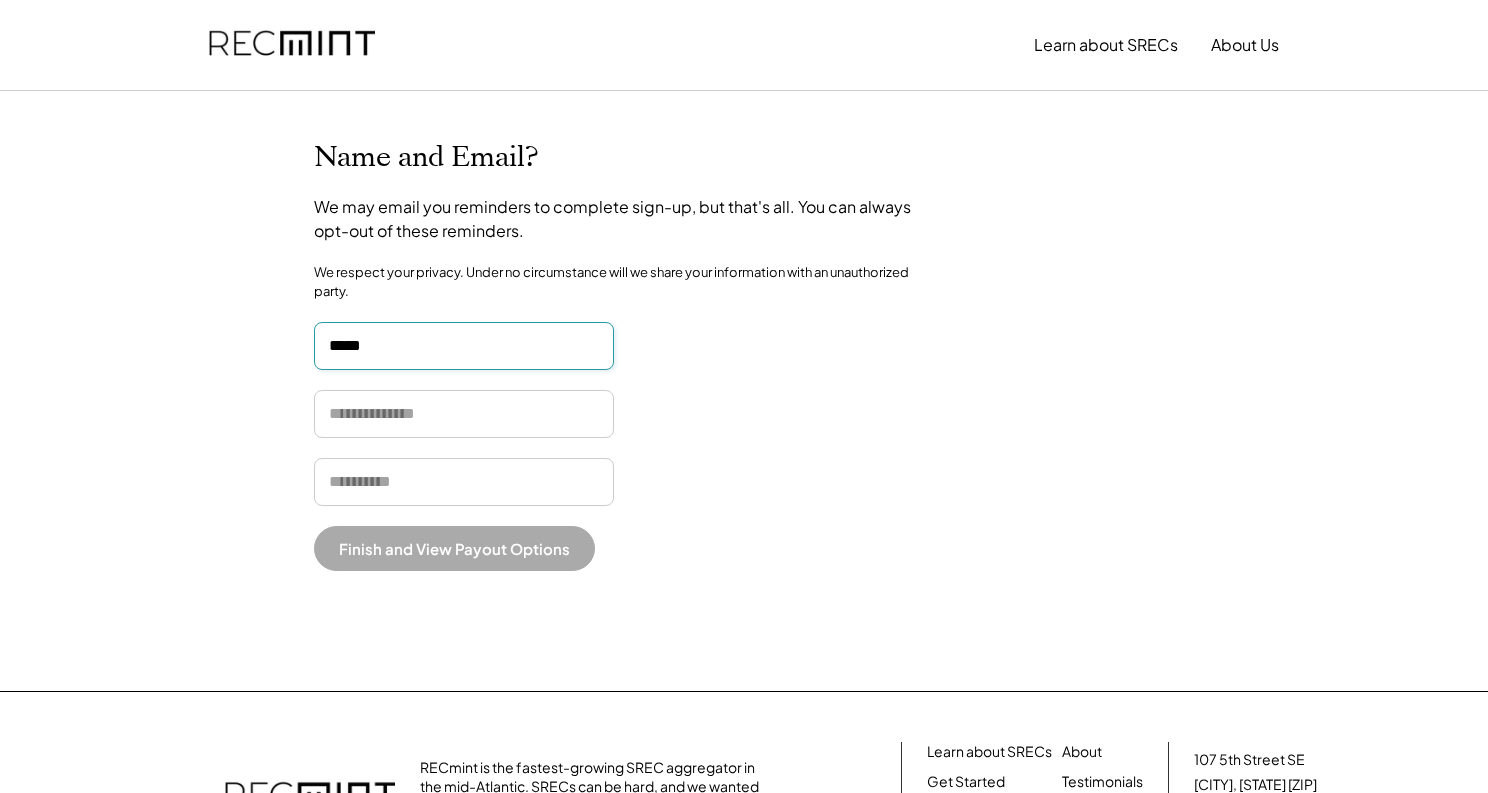 type on "*****" 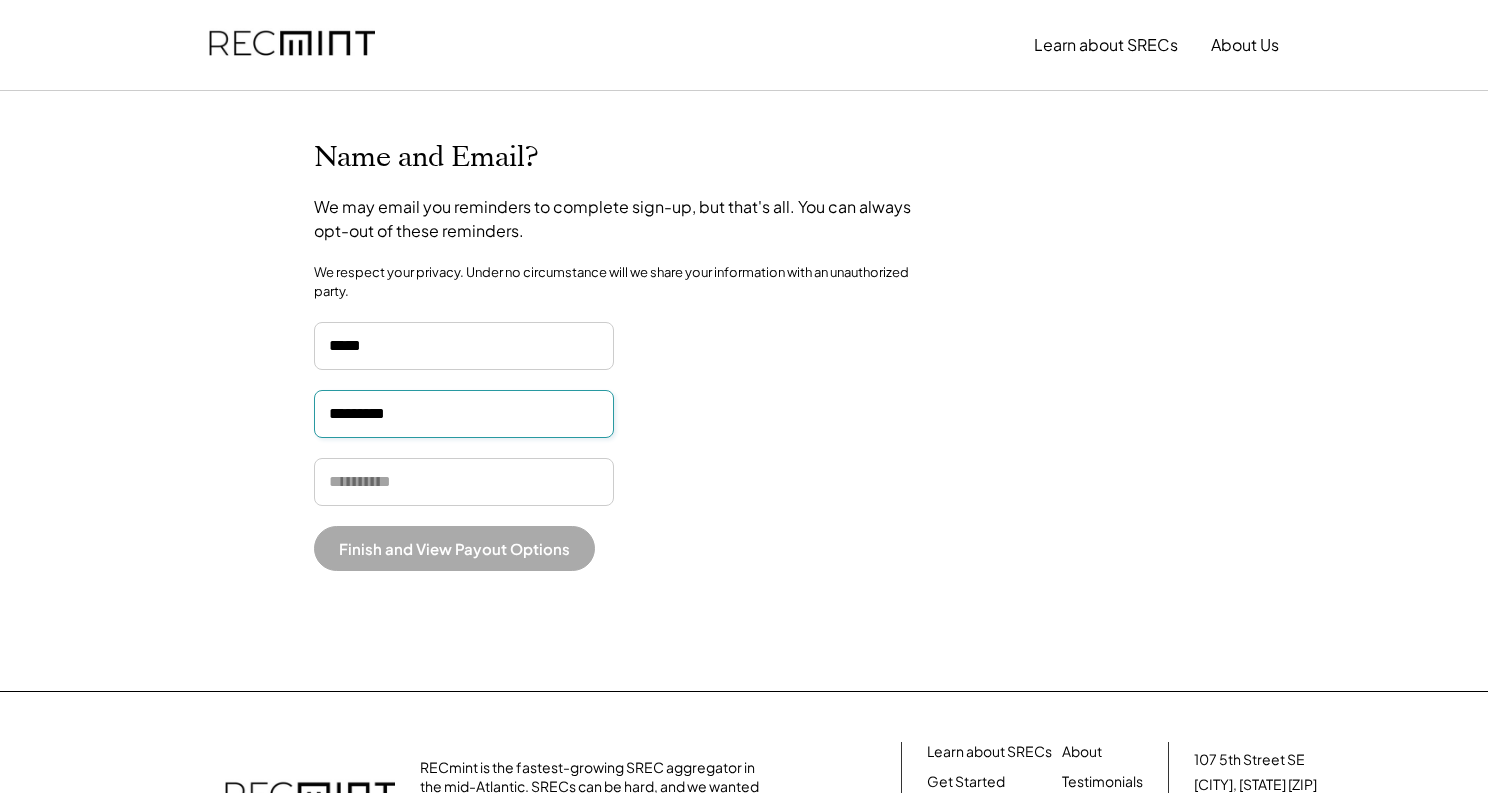 type on "*********" 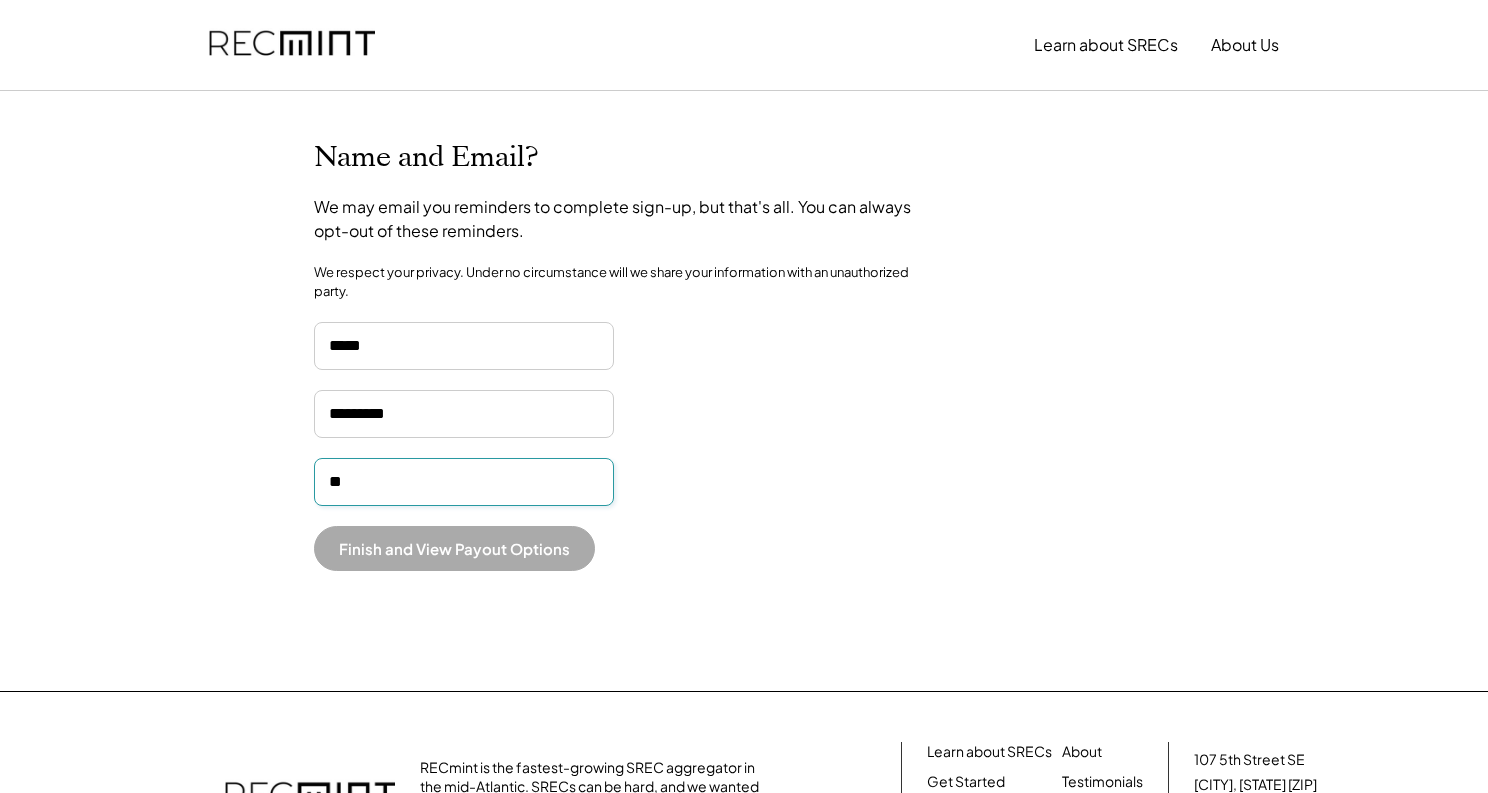 type on "*" 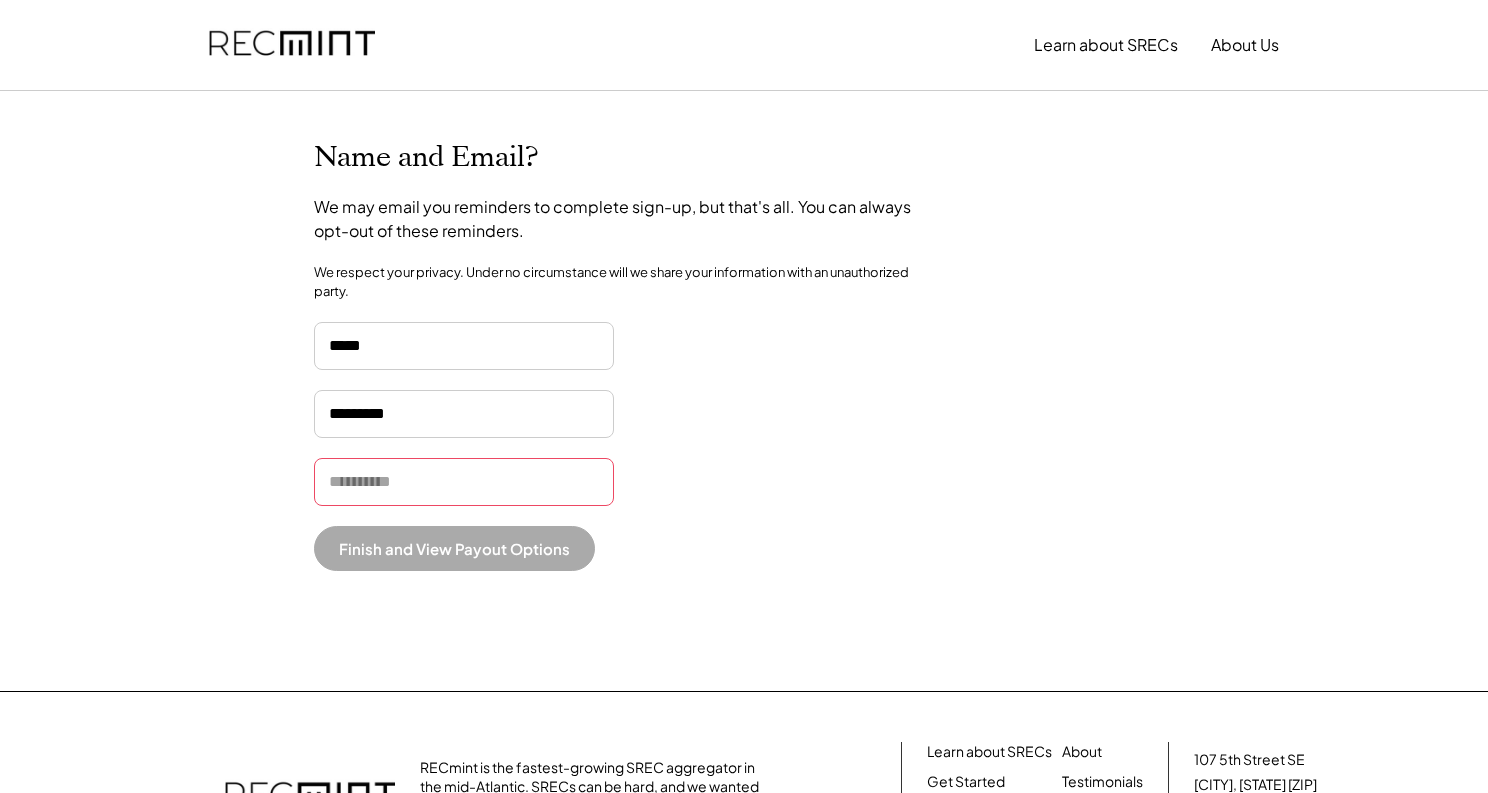 click at bounding box center (464, 482) 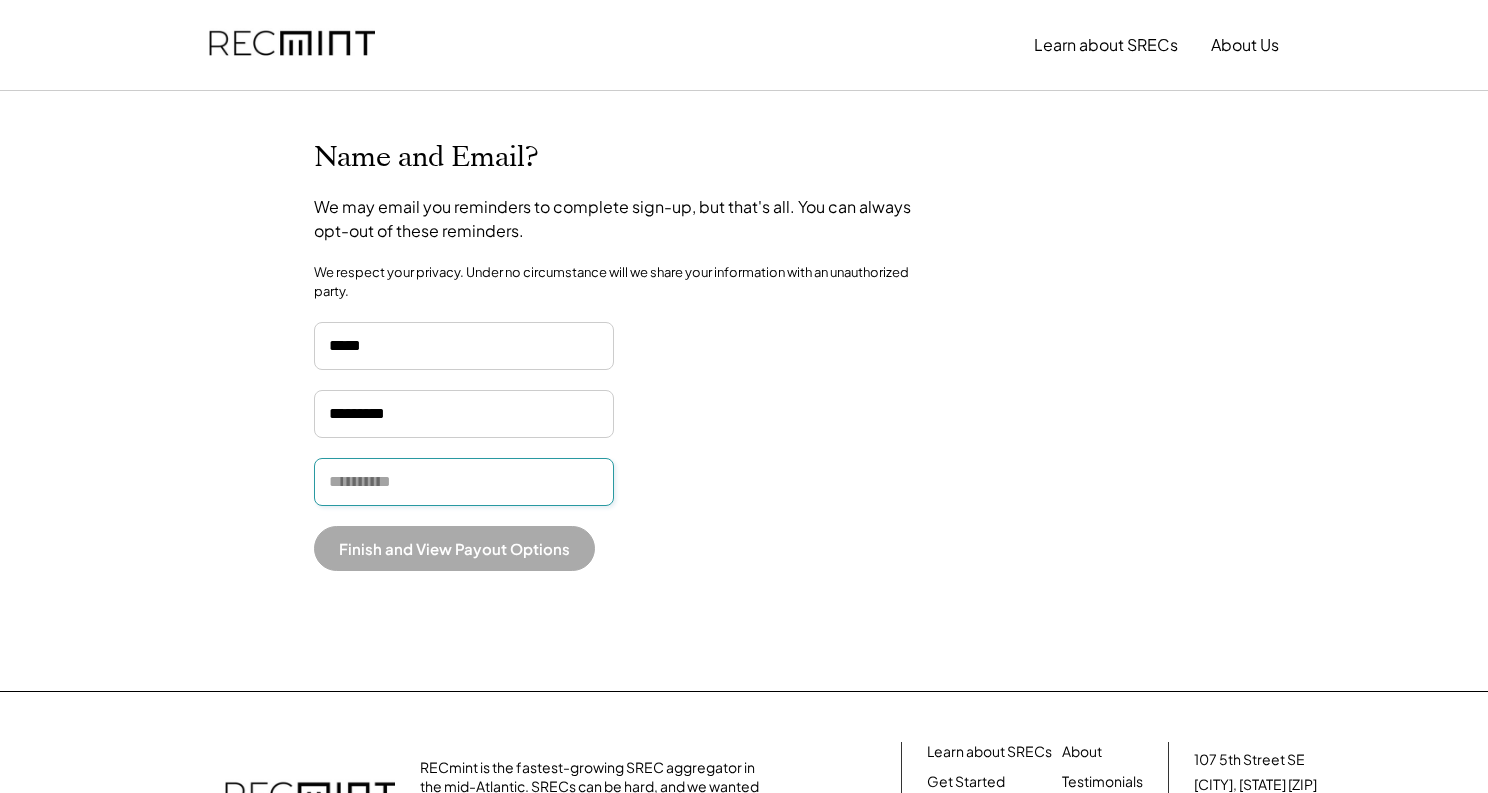 paste on "**********" 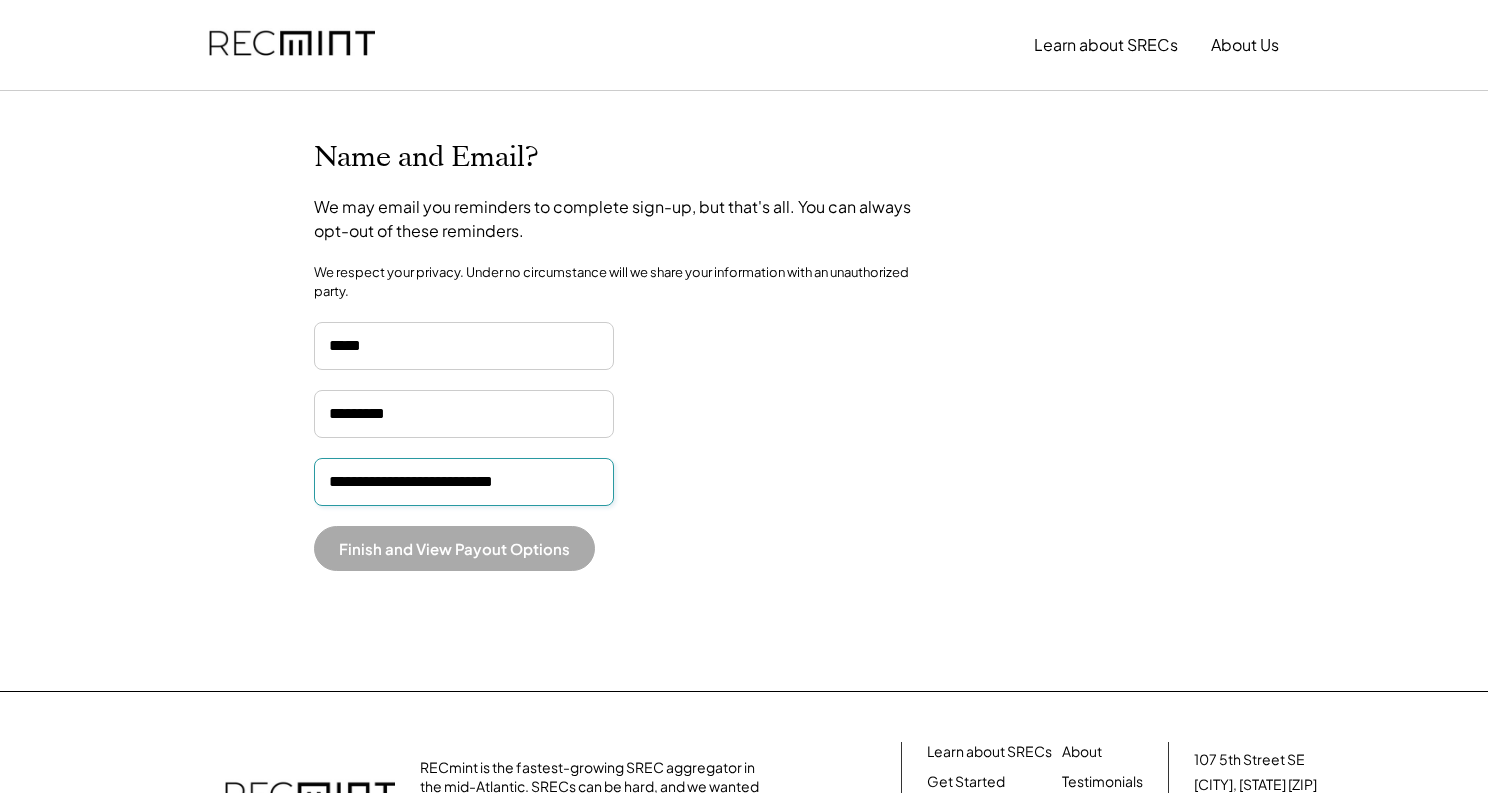 type on "**********" 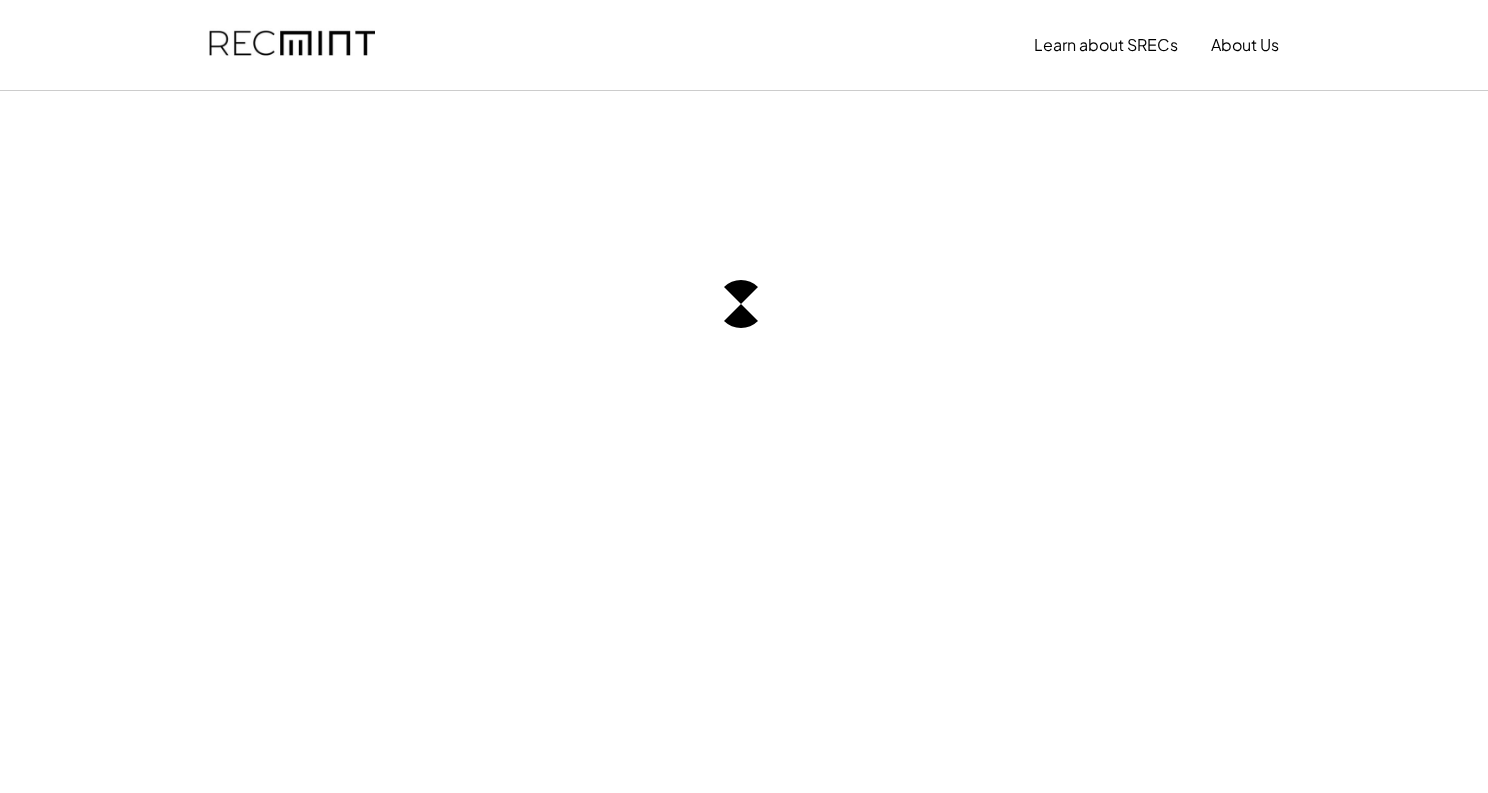 scroll, scrollTop: 0, scrollLeft: 0, axis: both 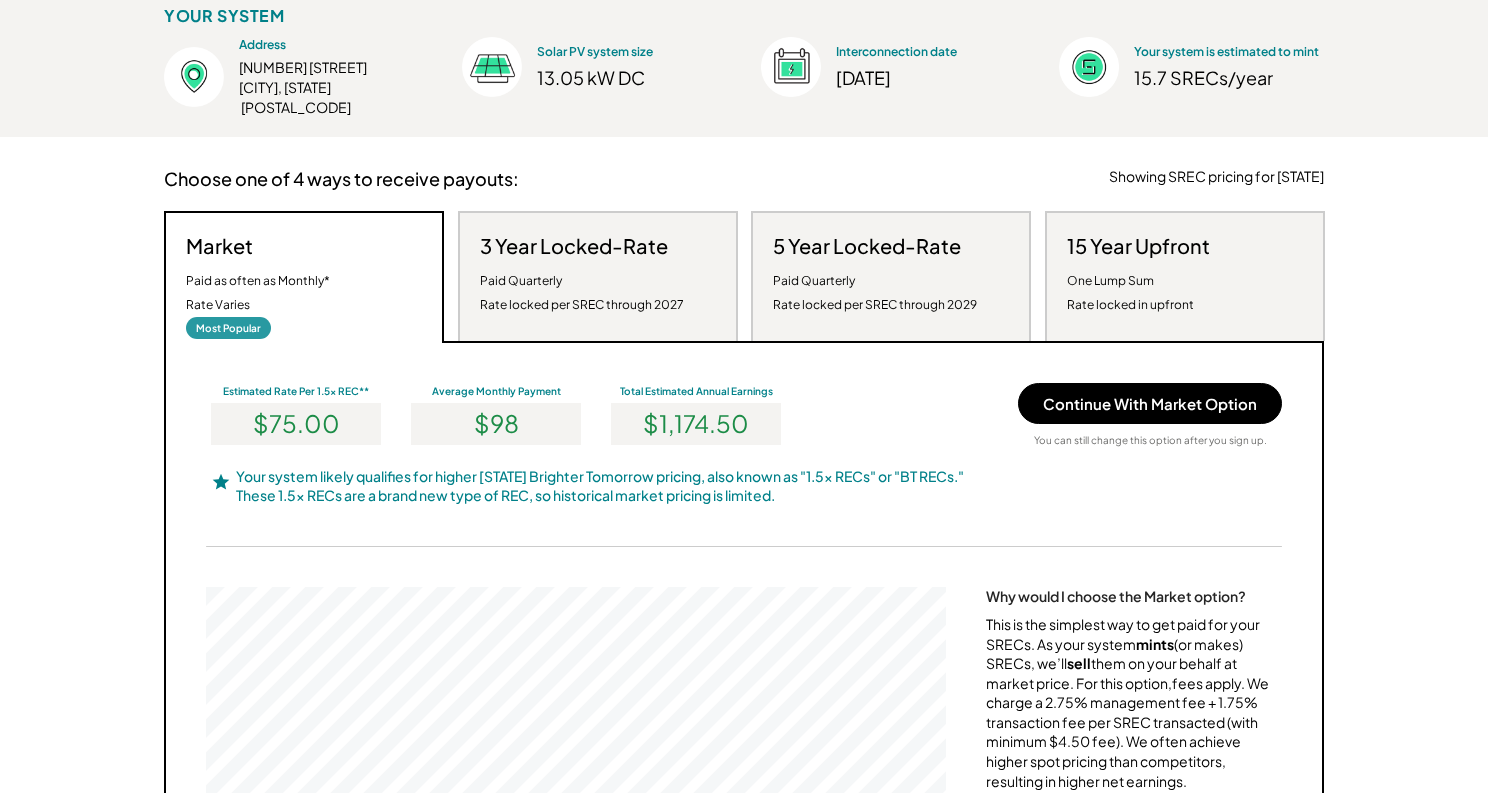 click on "Paid Quarterly
Rate locked per SREC through 2027" at bounding box center (582, 293) 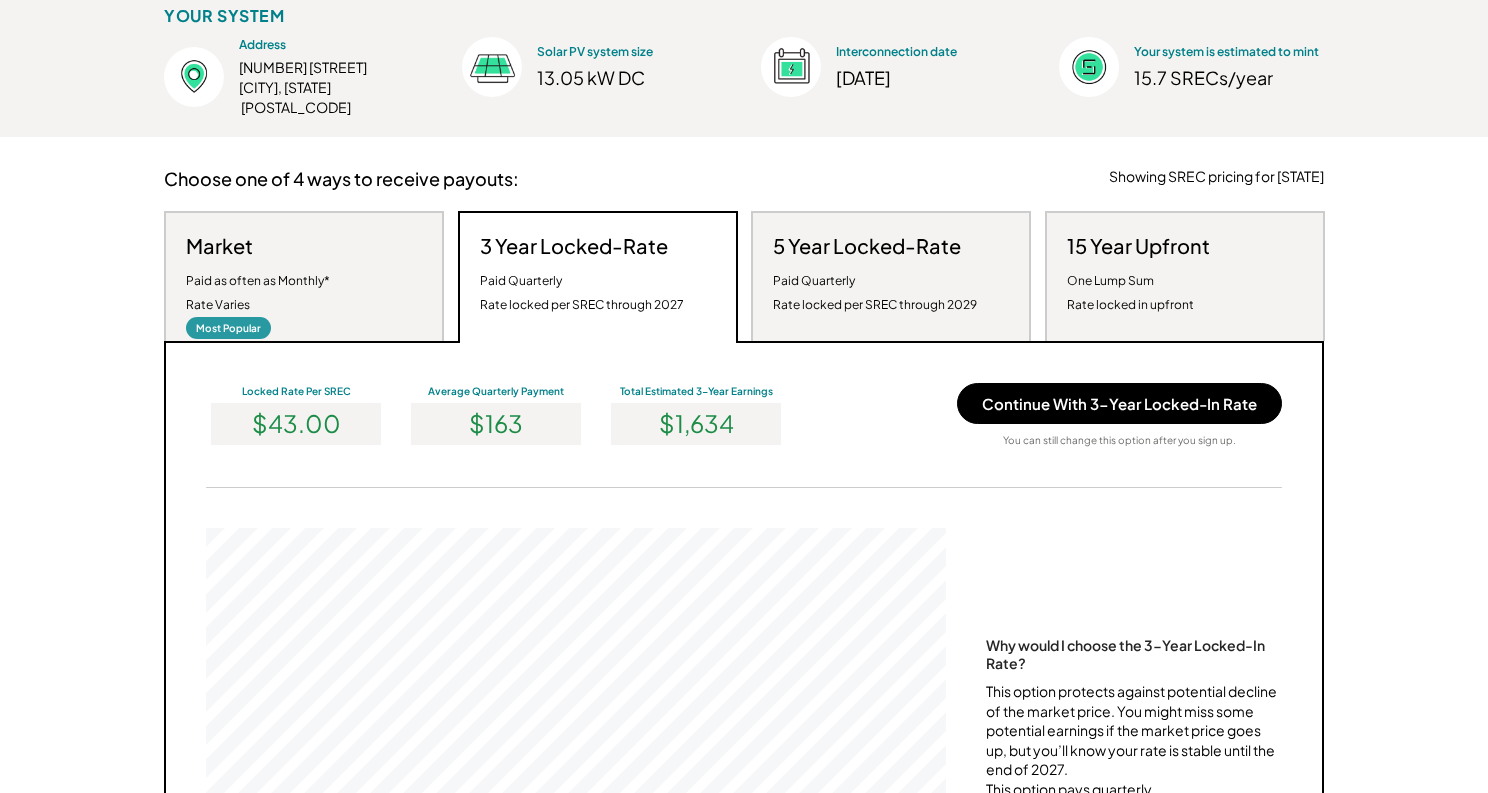 scroll, scrollTop: 999620, scrollLeft: 999260, axis: both 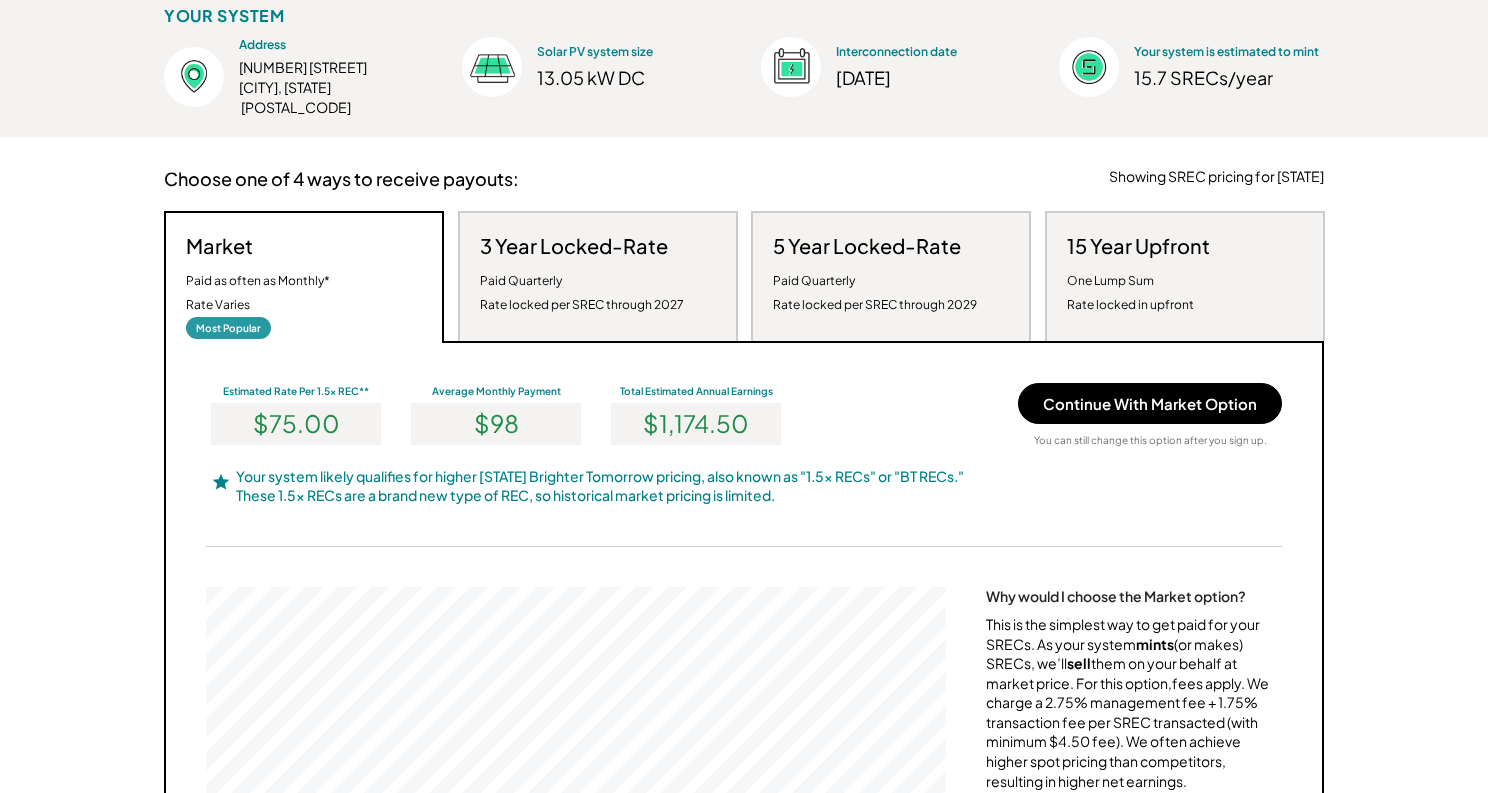 click on "3 Year Locked-Rate" at bounding box center (574, 246) 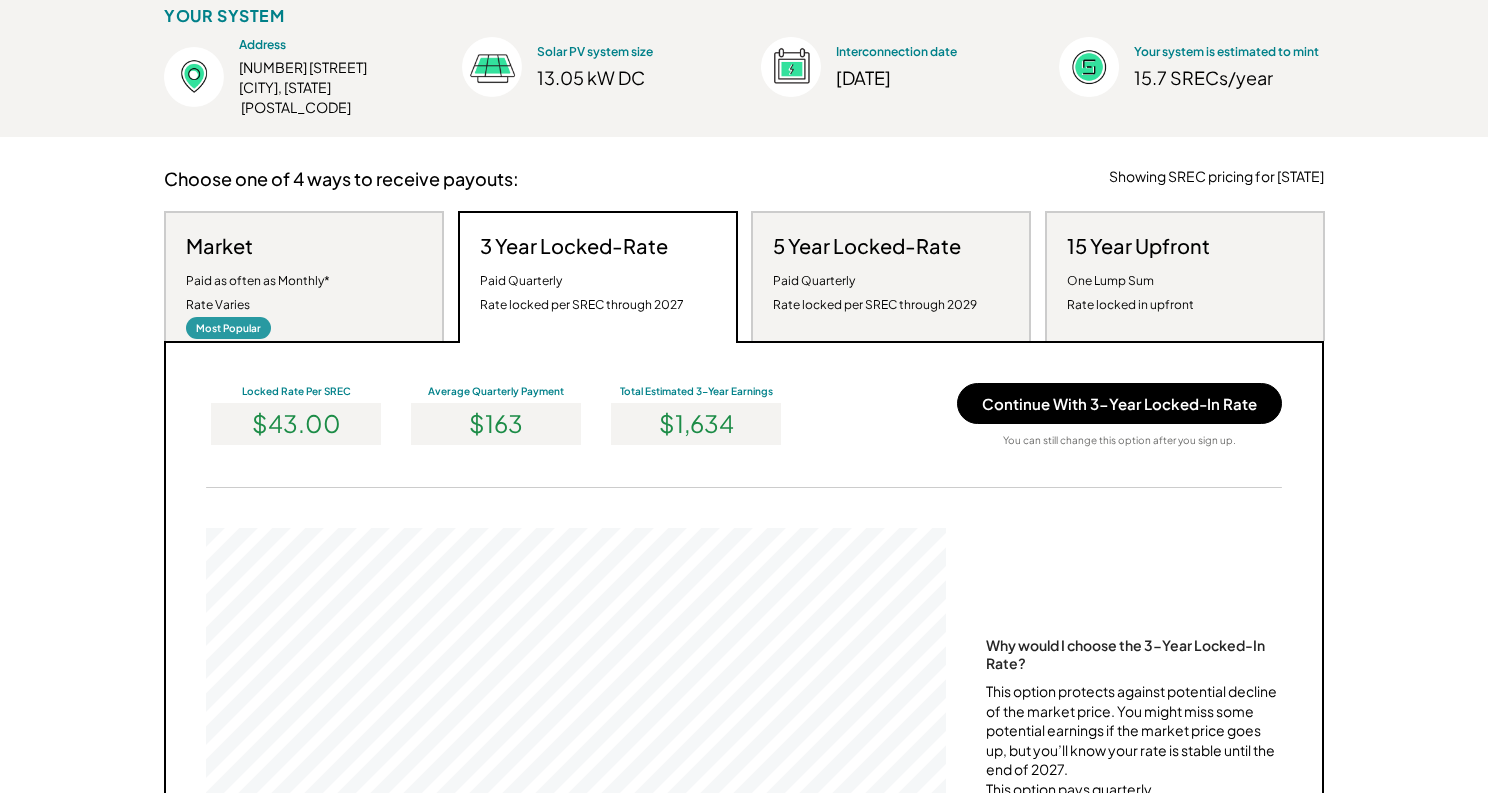 scroll, scrollTop: 999620, scrollLeft: 999260, axis: both 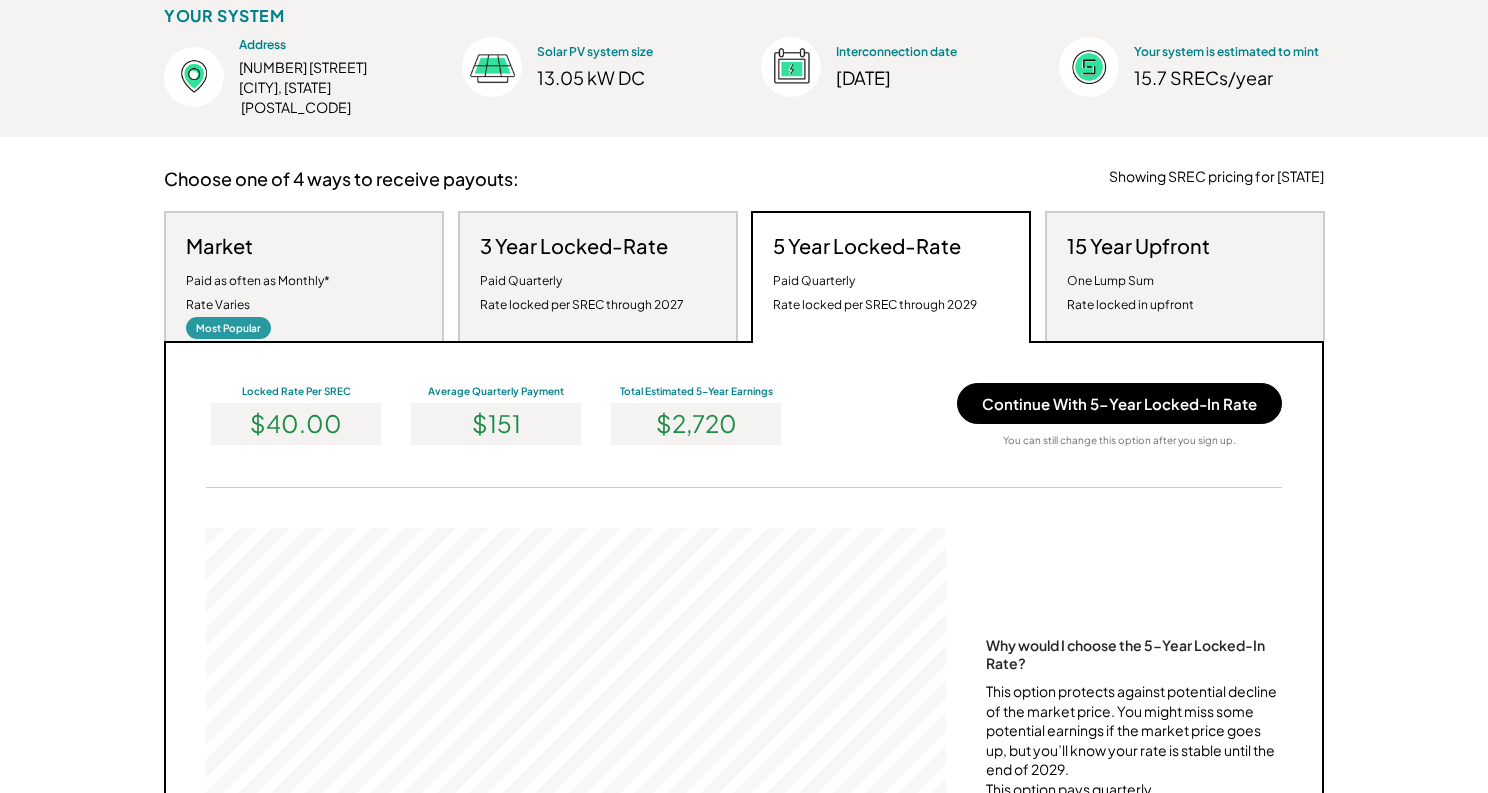 click on "15 Year Upfront One Lump Sum
Rate locked in upfront" at bounding box center (1138, 275) 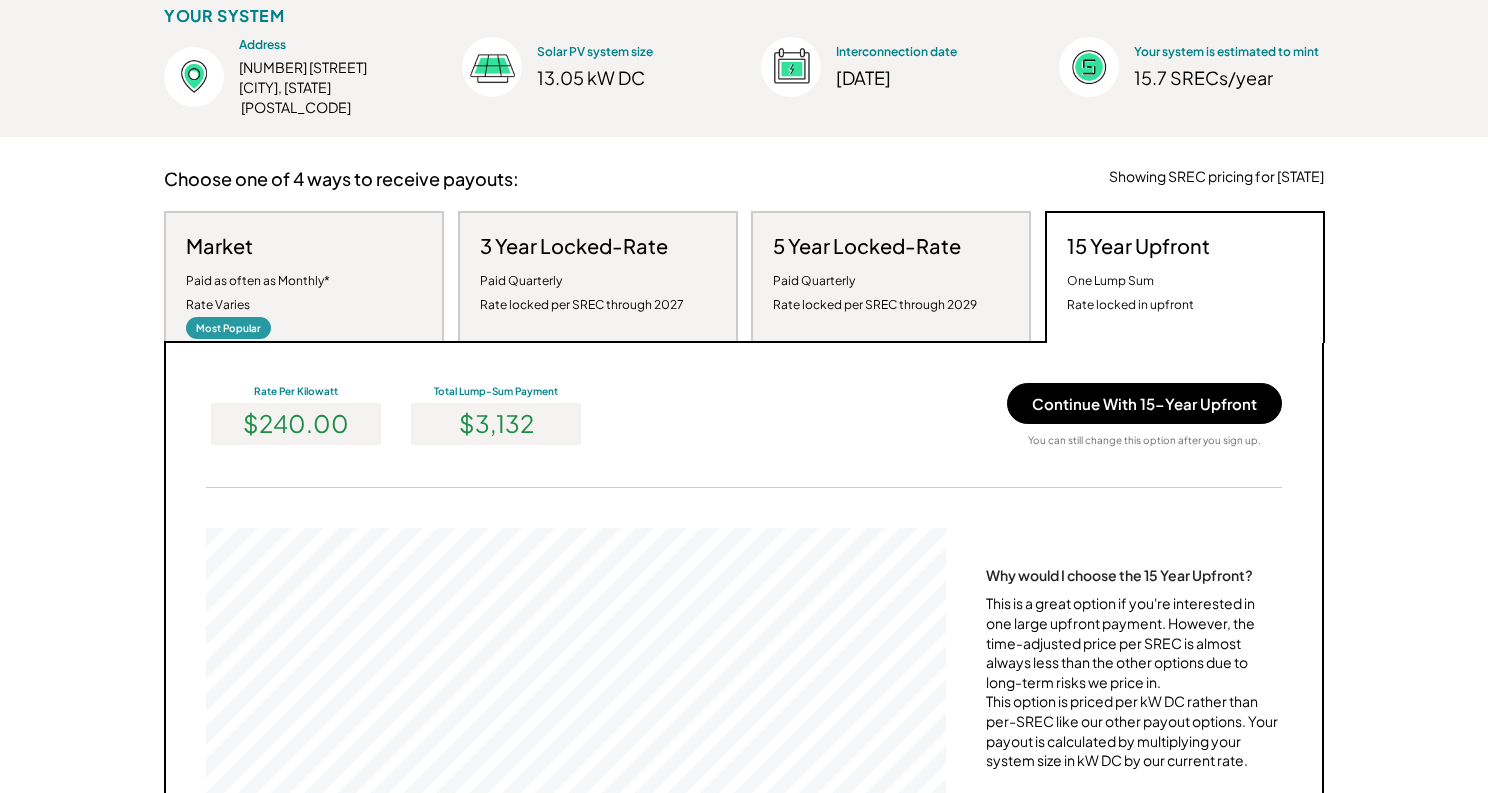 scroll, scrollTop: 999620, scrollLeft: 999260, axis: both 